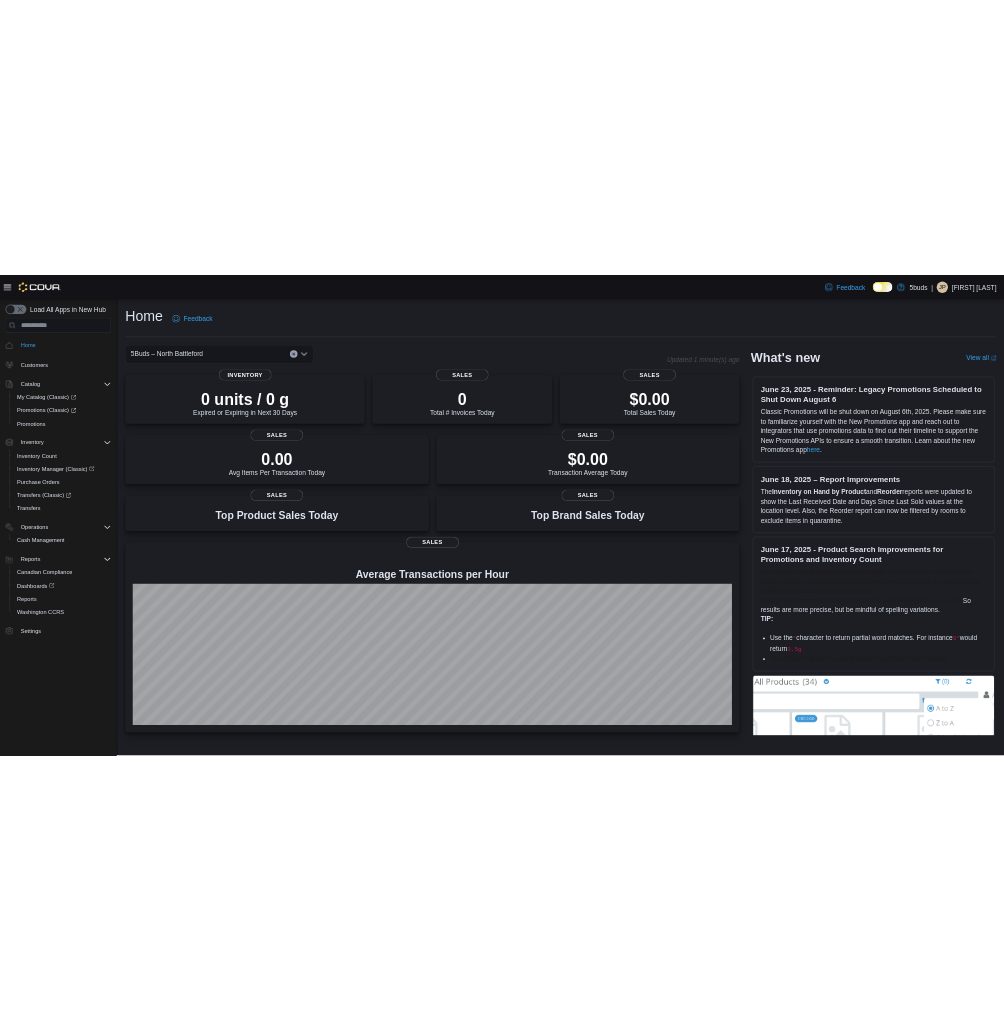 scroll, scrollTop: 0, scrollLeft: 0, axis: both 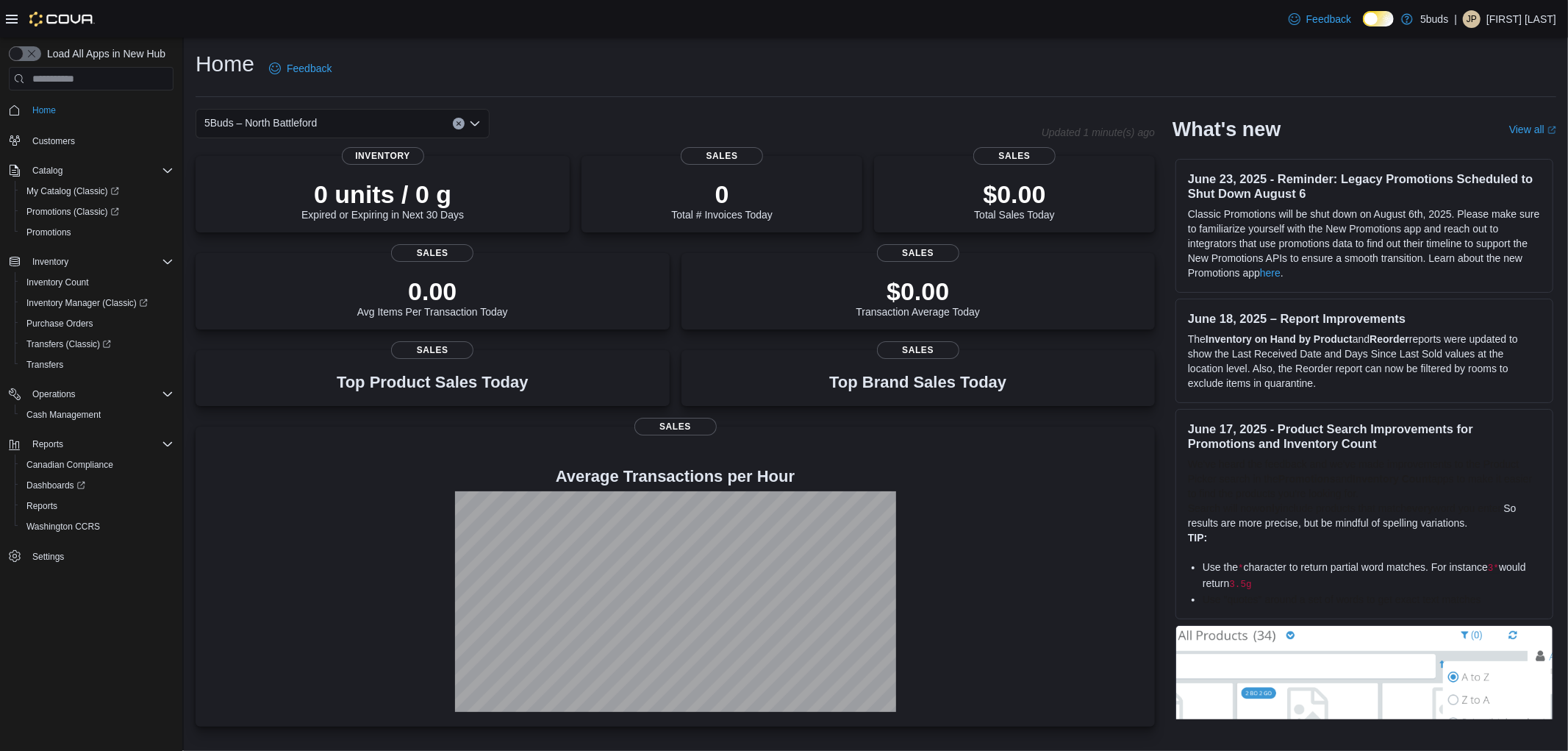 click on "Home Feedback" at bounding box center [876, 68] 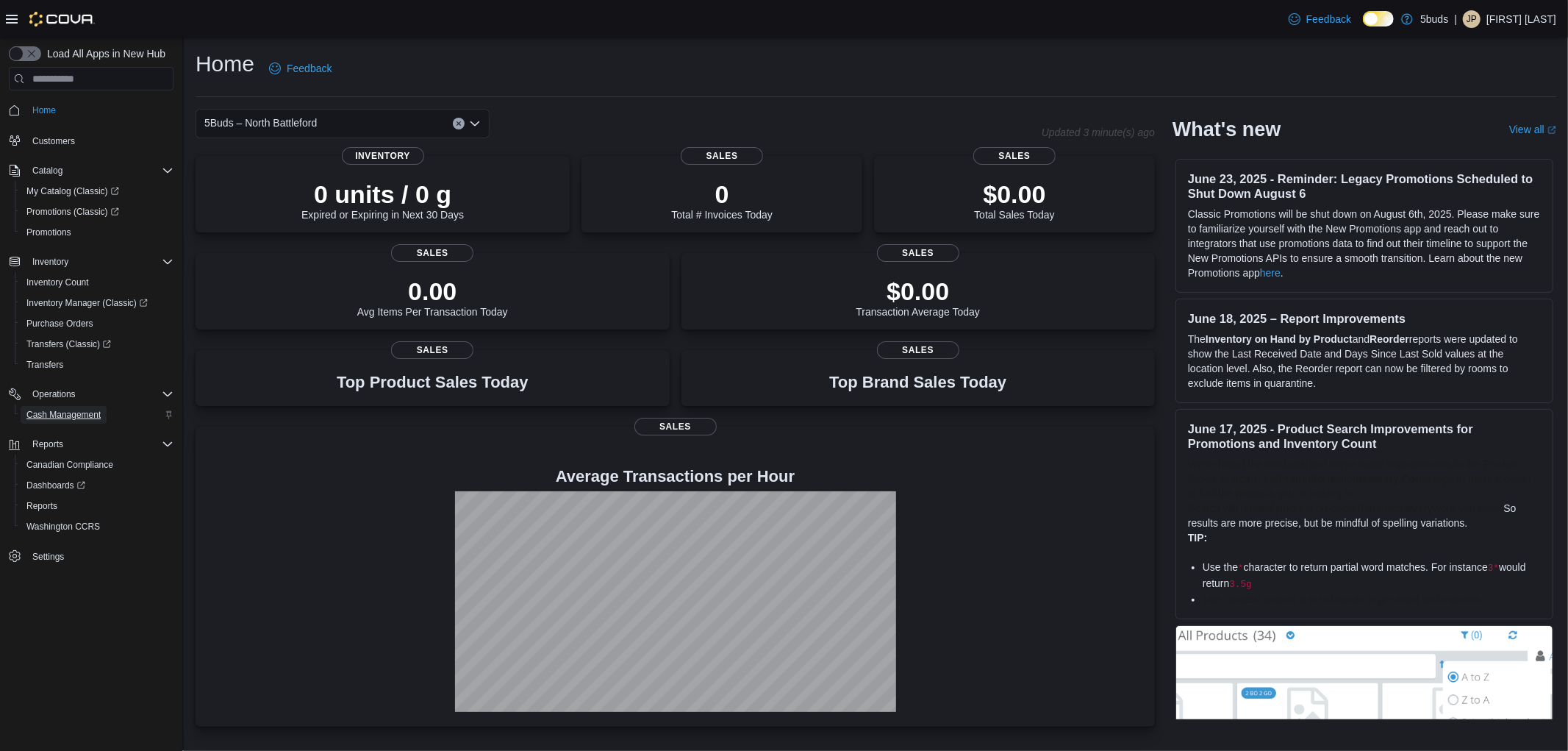 click on "Cash Management" at bounding box center [63, 415] 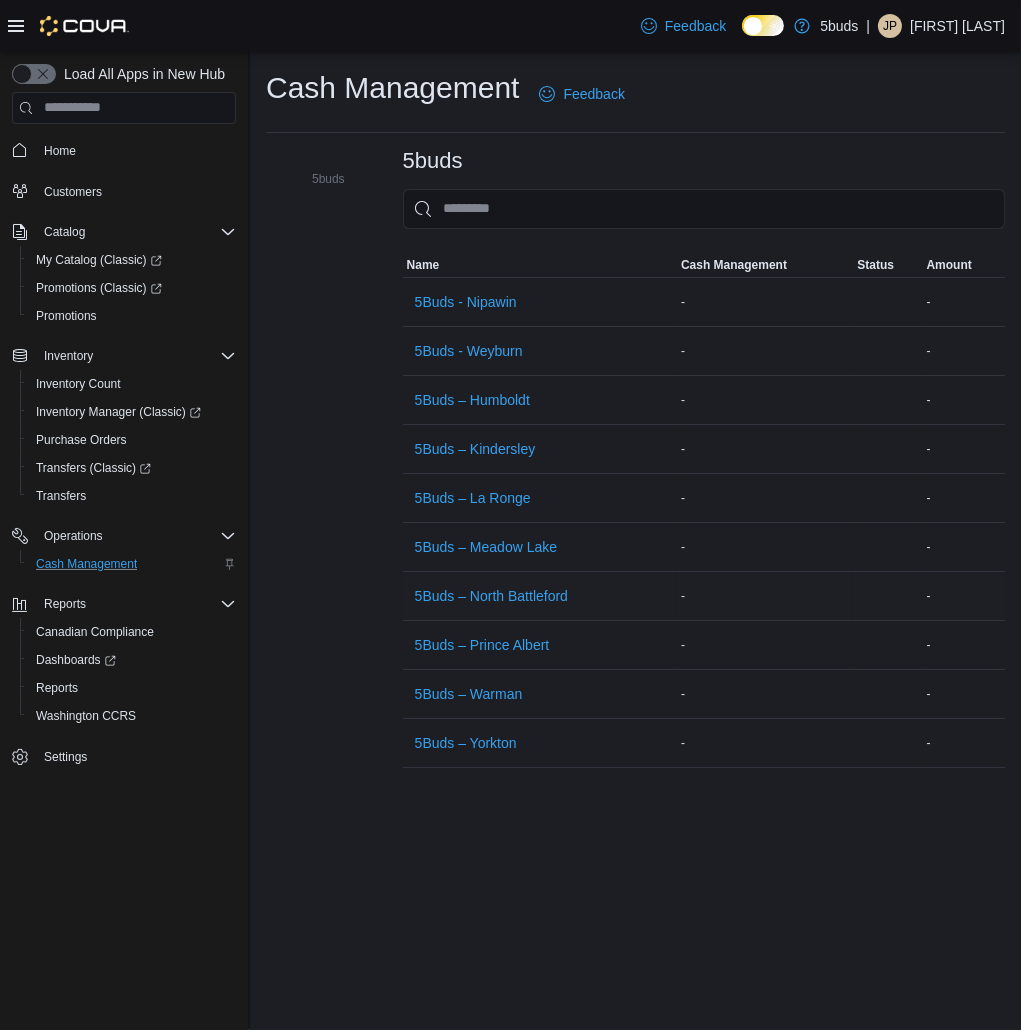 click on "5Buds – North Battleford" at bounding box center (540, 596) 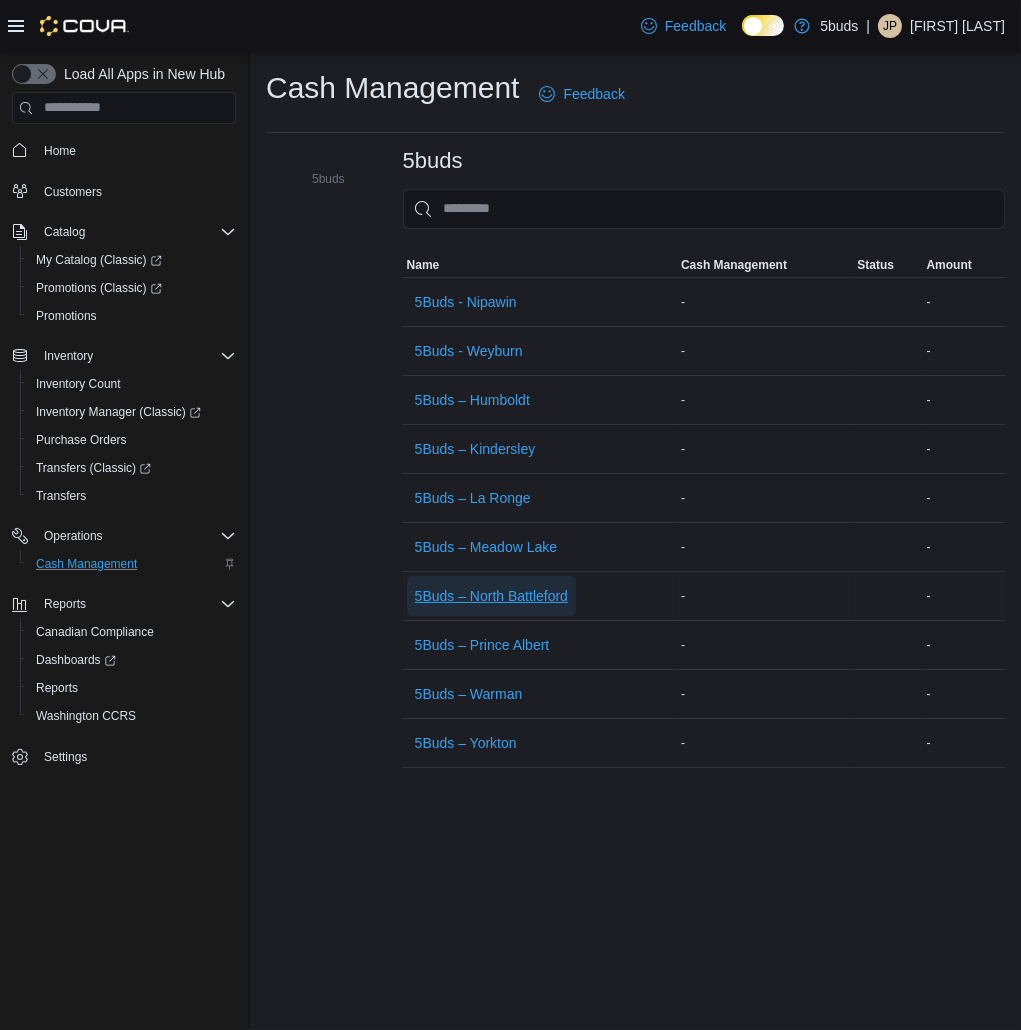 click on "5Buds – North Battleford" at bounding box center [491, 596] 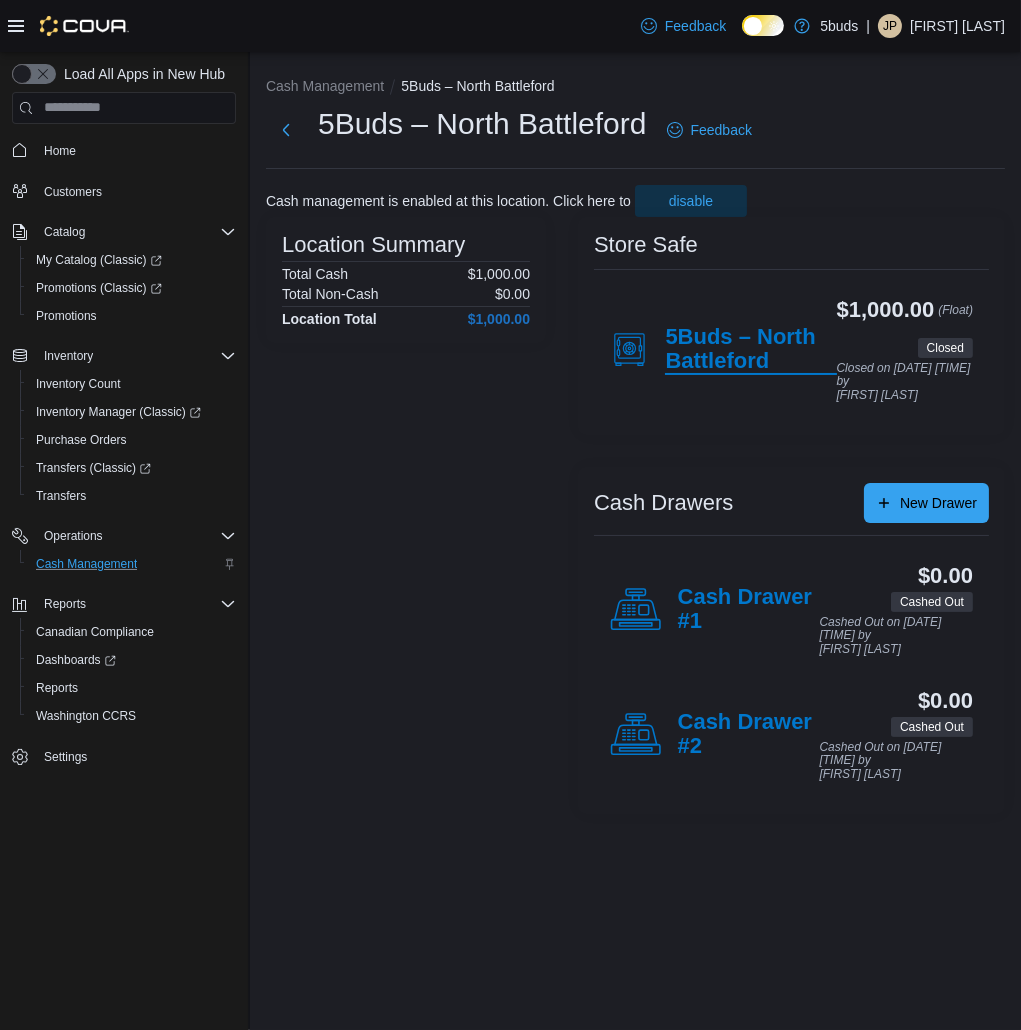 click on "5Buds – North Battleford" at bounding box center (750, 350) 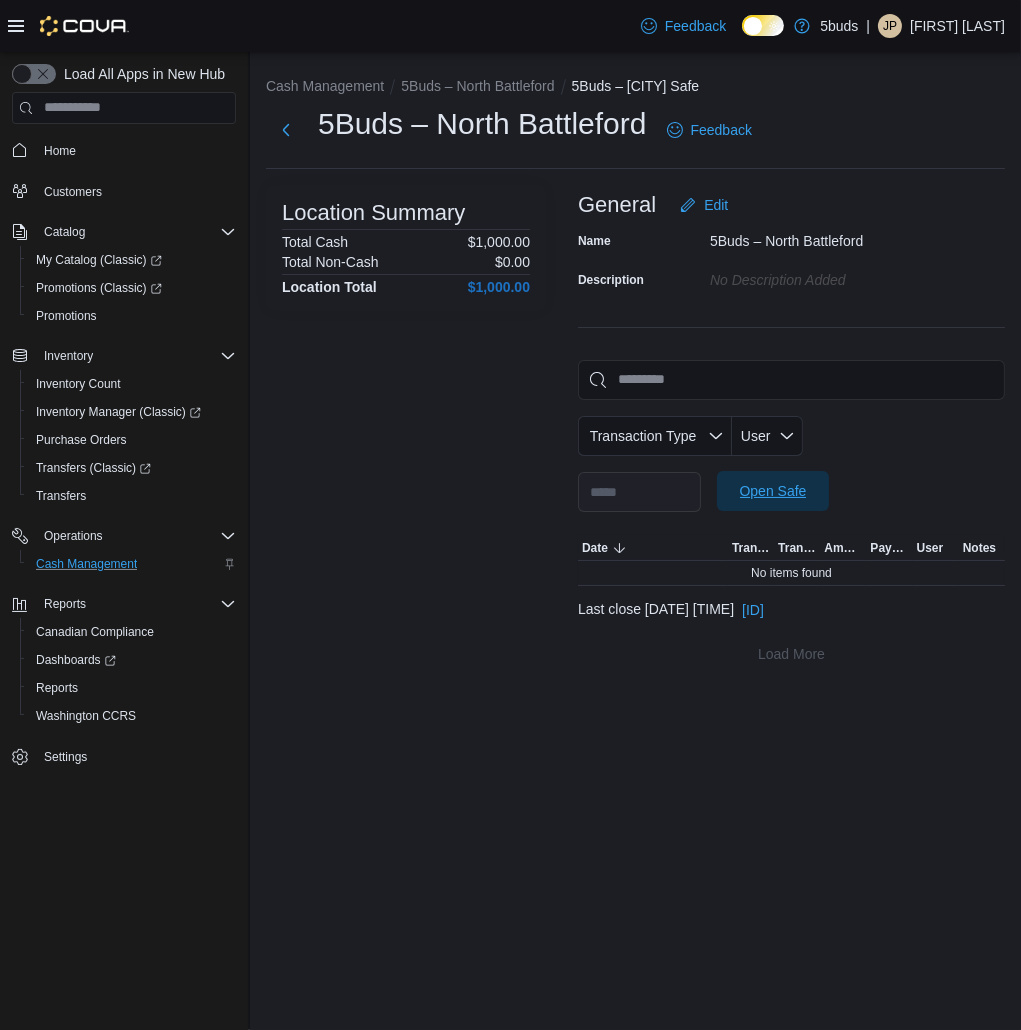 click on "Open Safe" at bounding box center (773, 491) 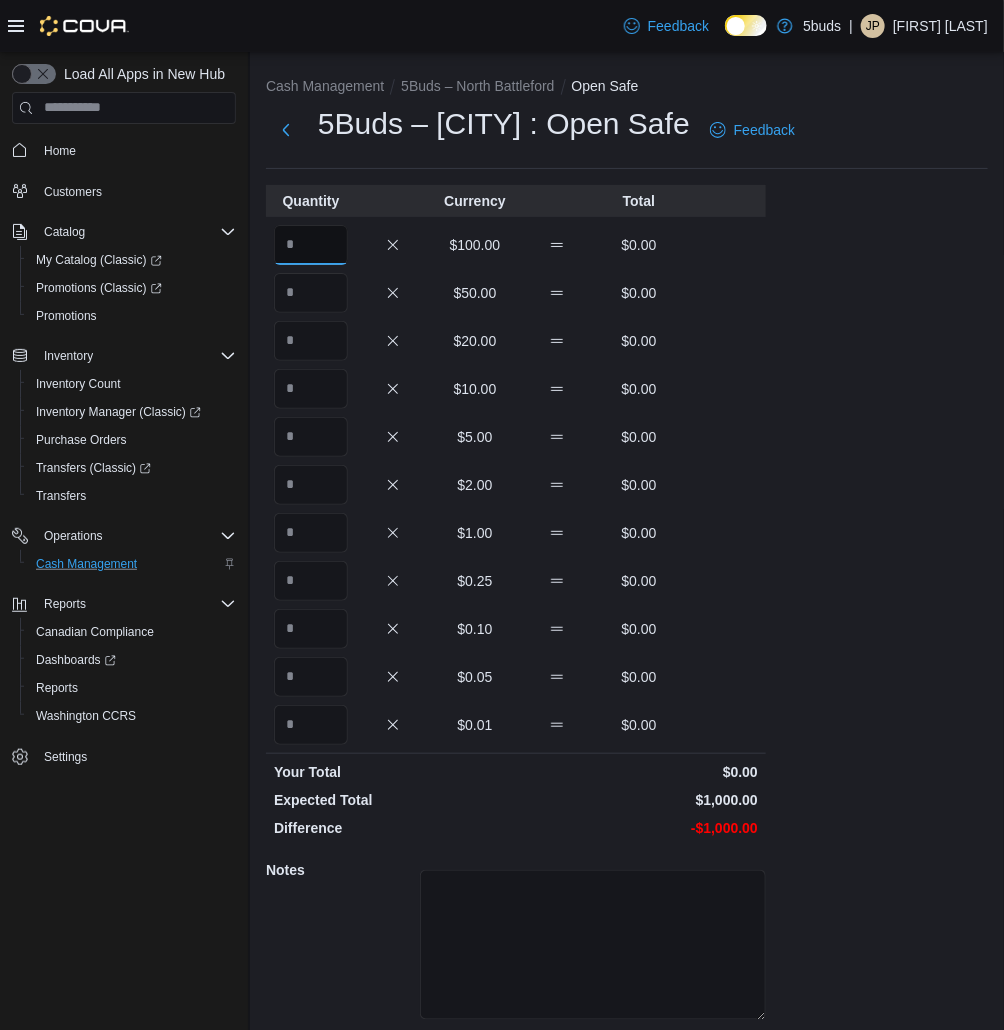 click at bounding box center [311, 245] 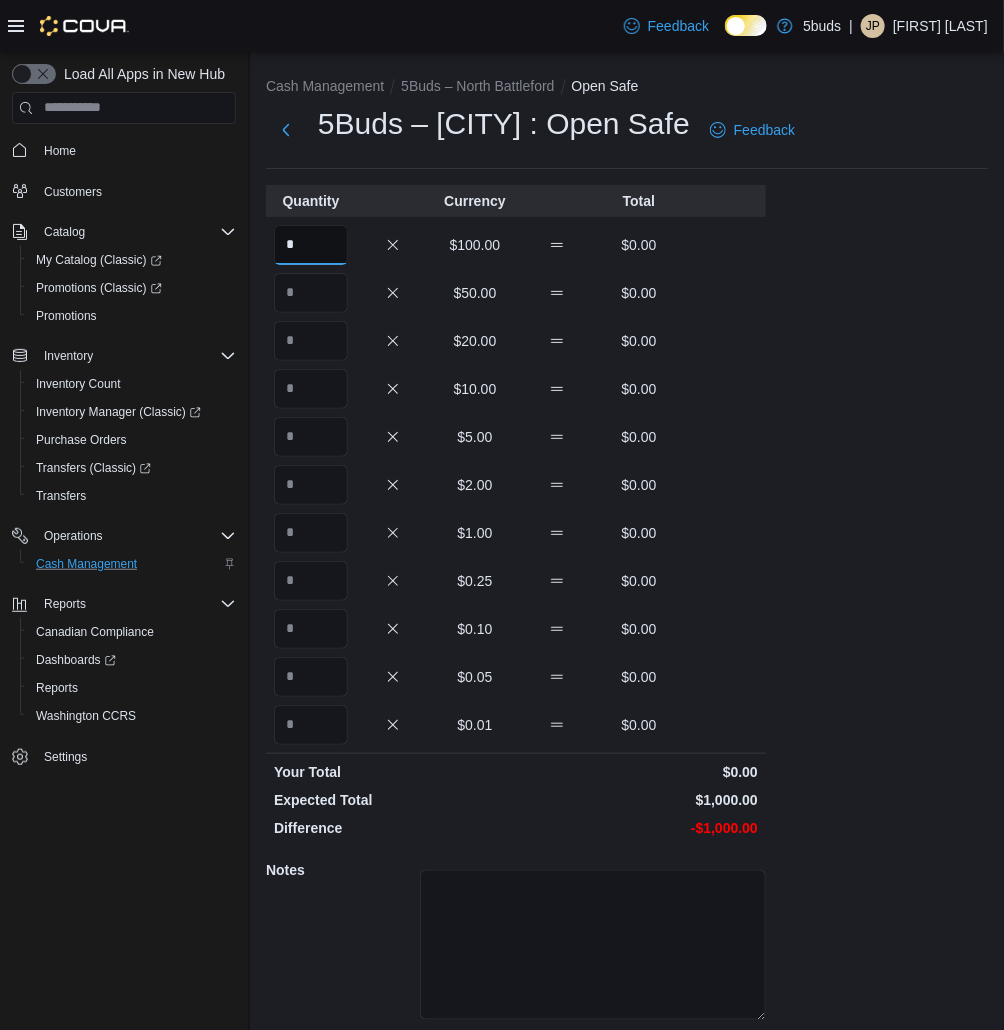 type on "*" 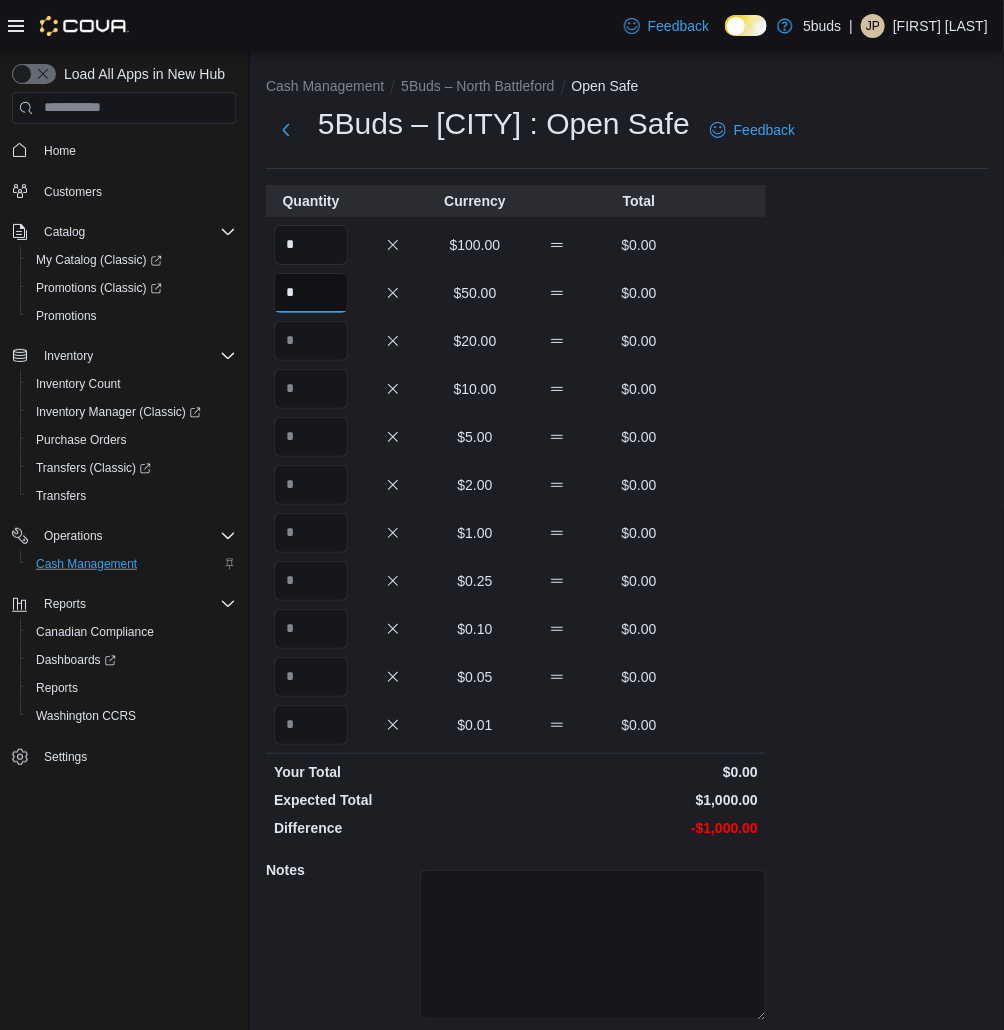 type on "*" 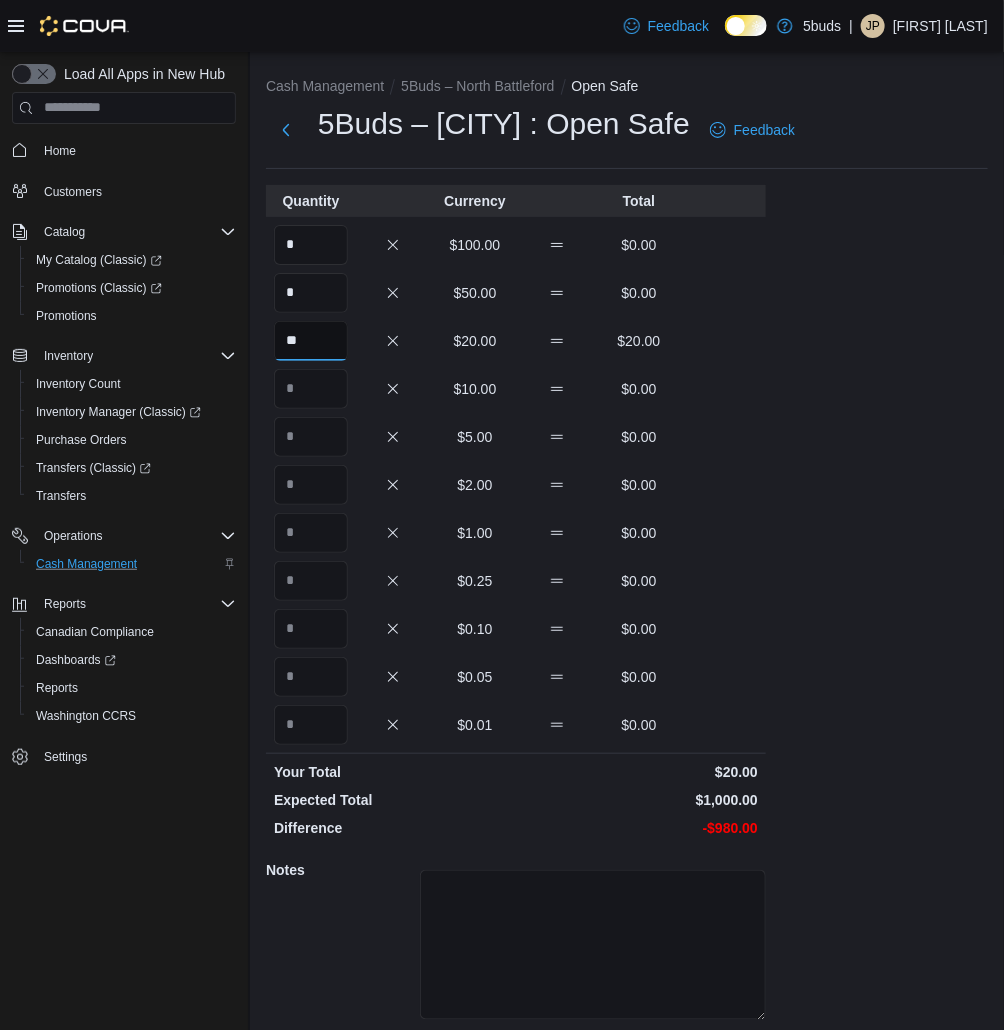 type on "**" 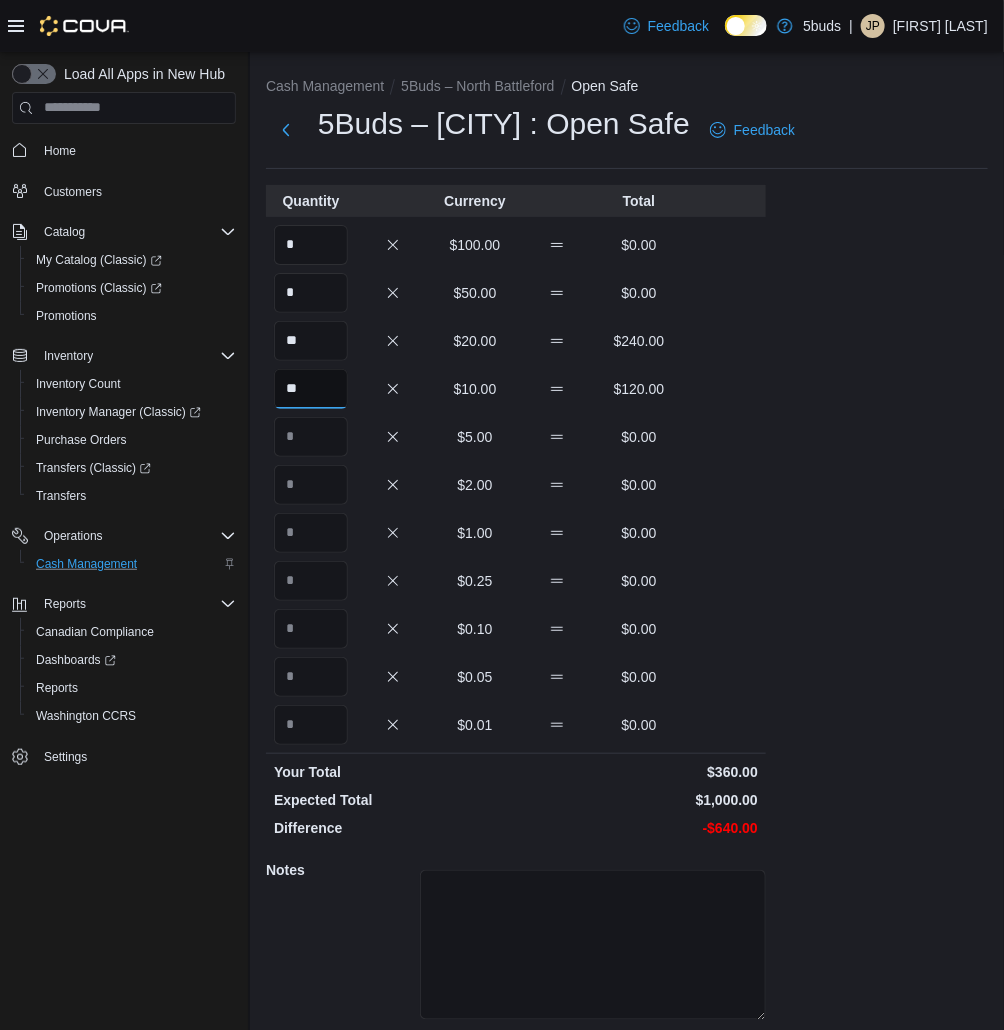 type on "**" 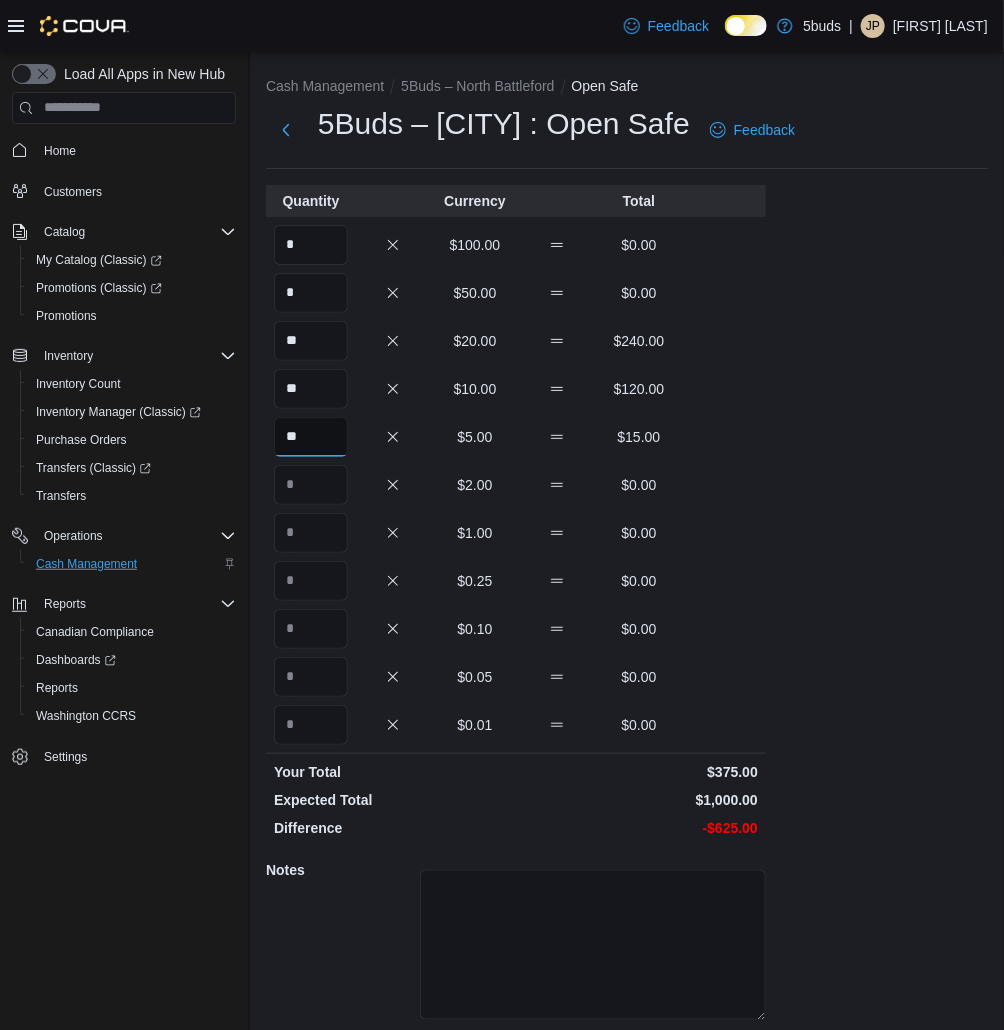 type on "**" 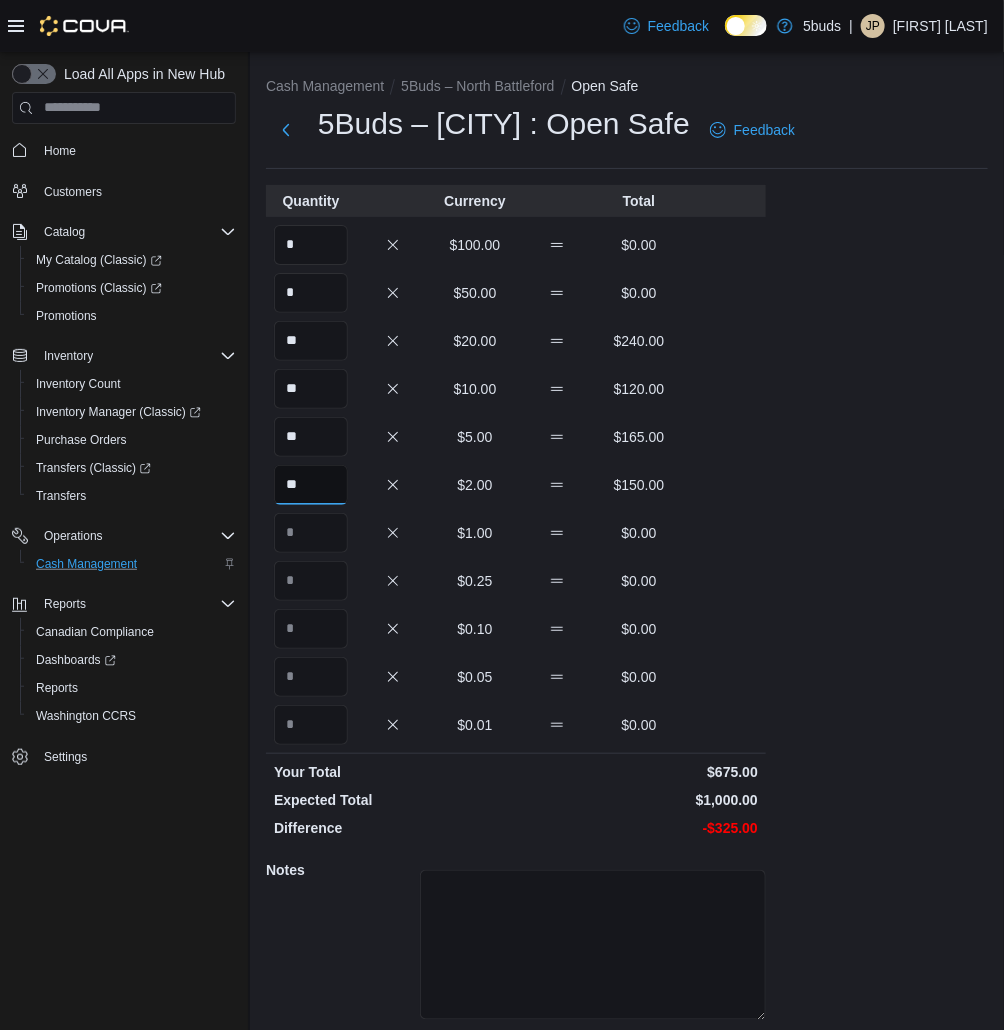 type on "**" 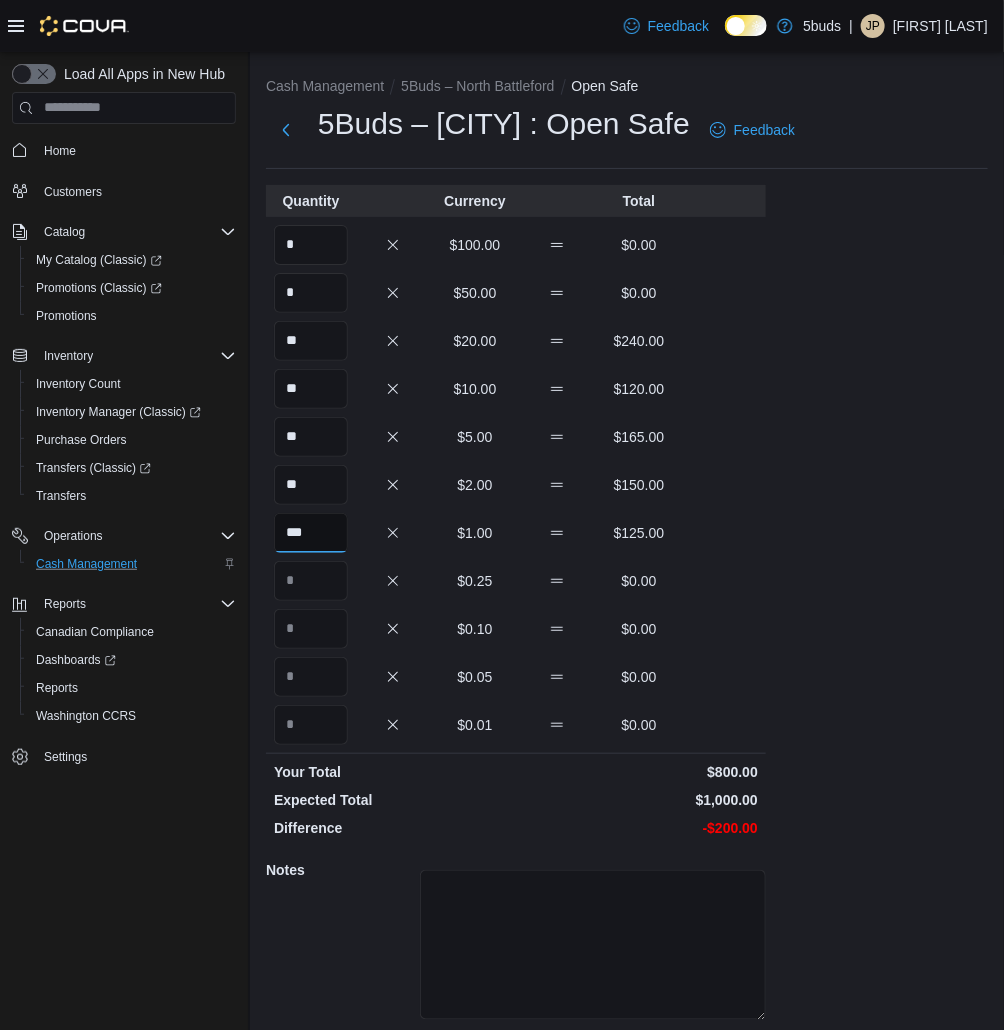 type on "***" 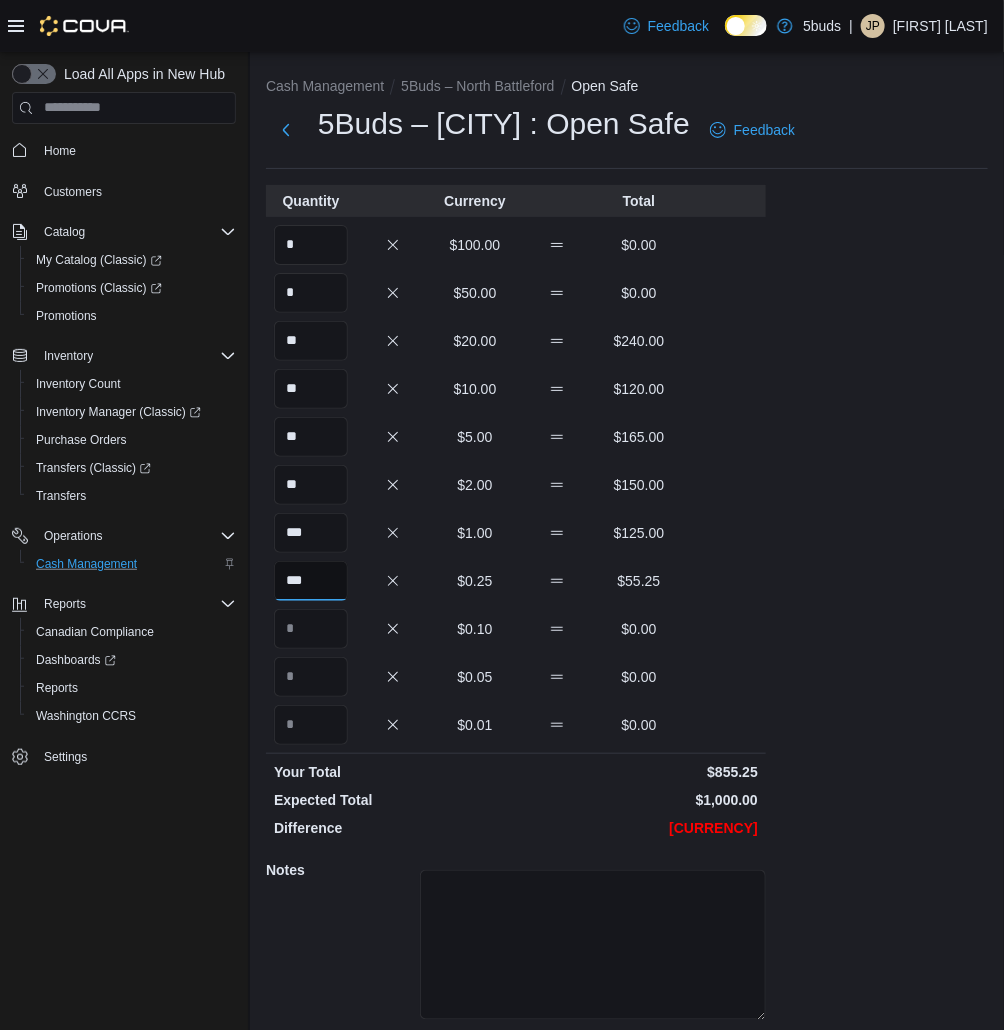 type on "***" 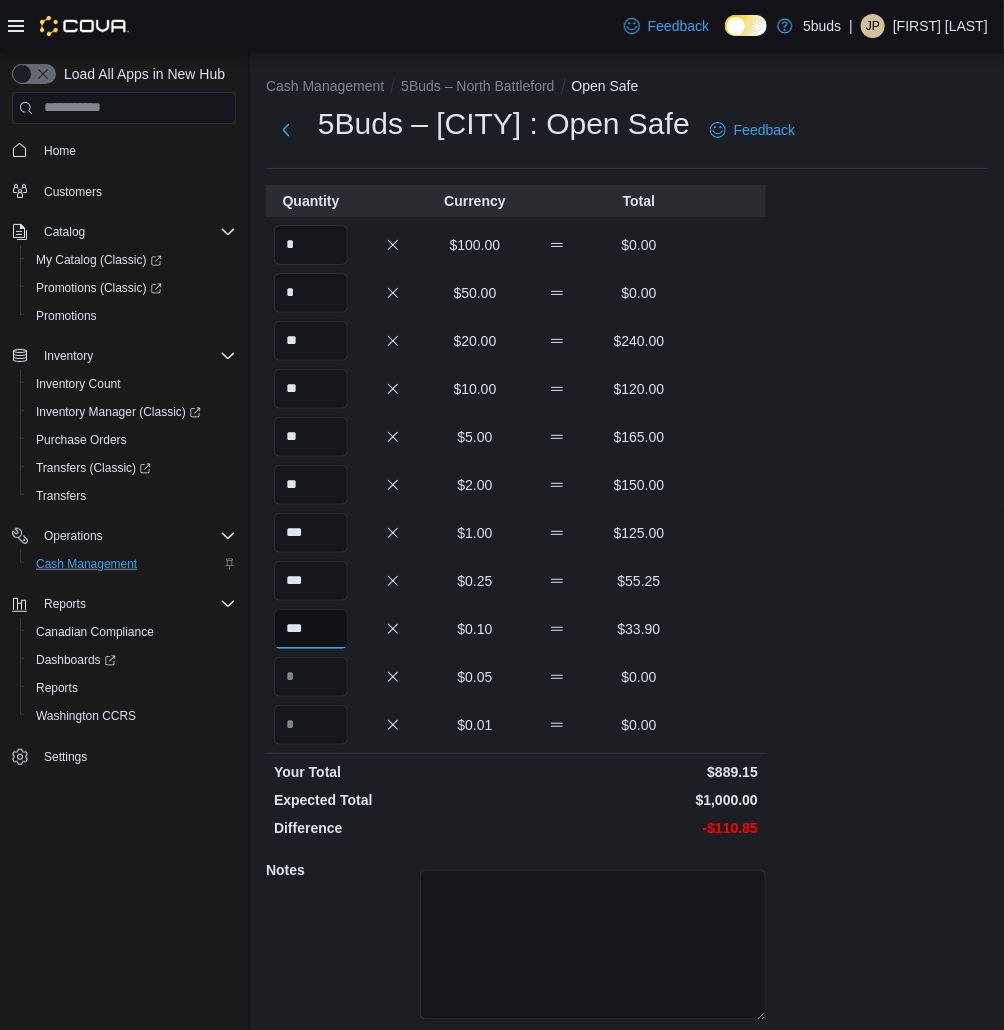 type on "***" 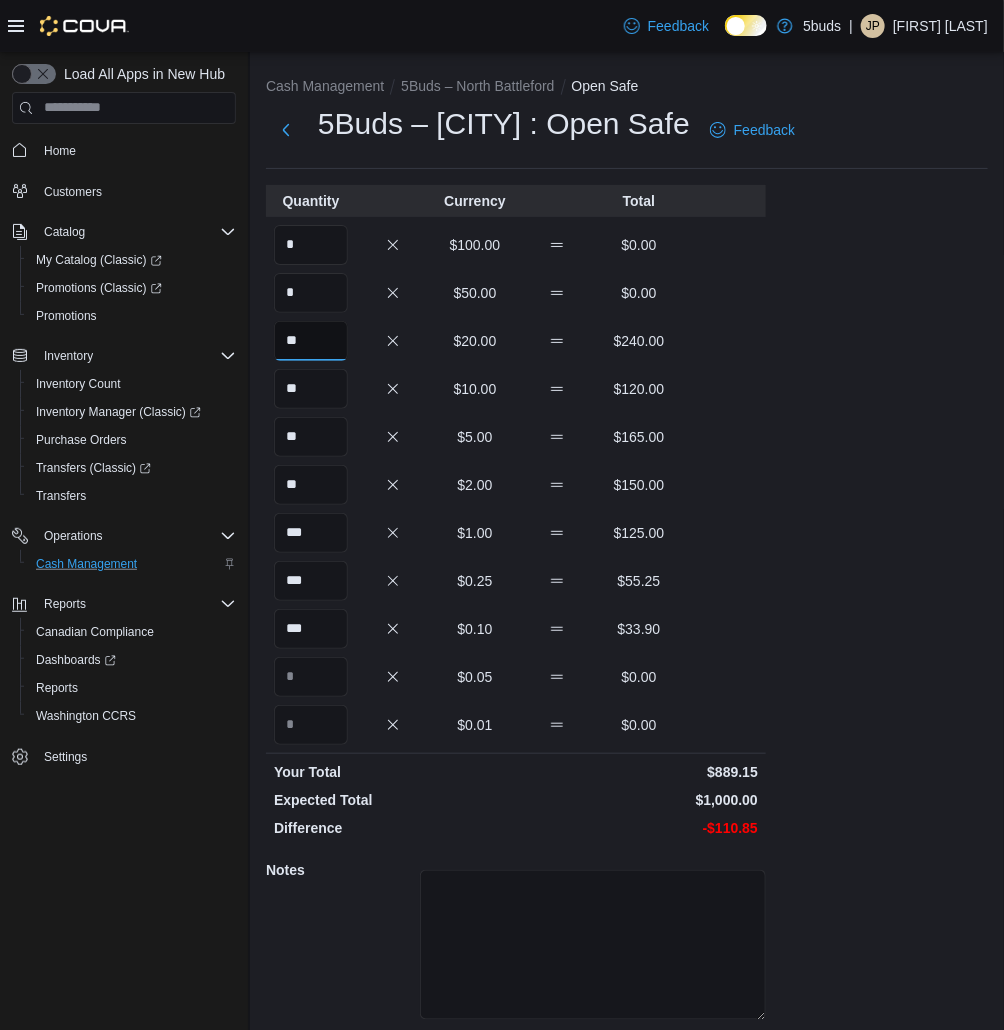 click on "**" at bounding box center [311, 341] 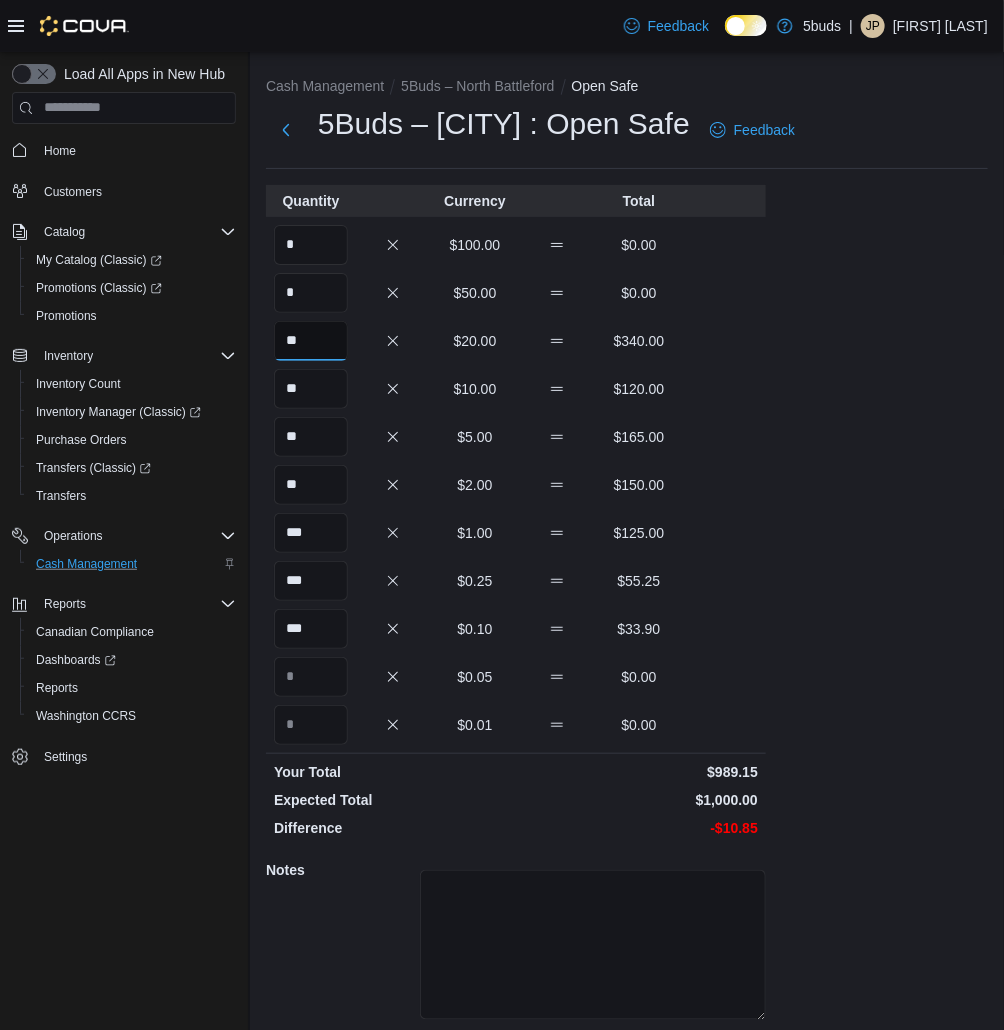 type on "**" 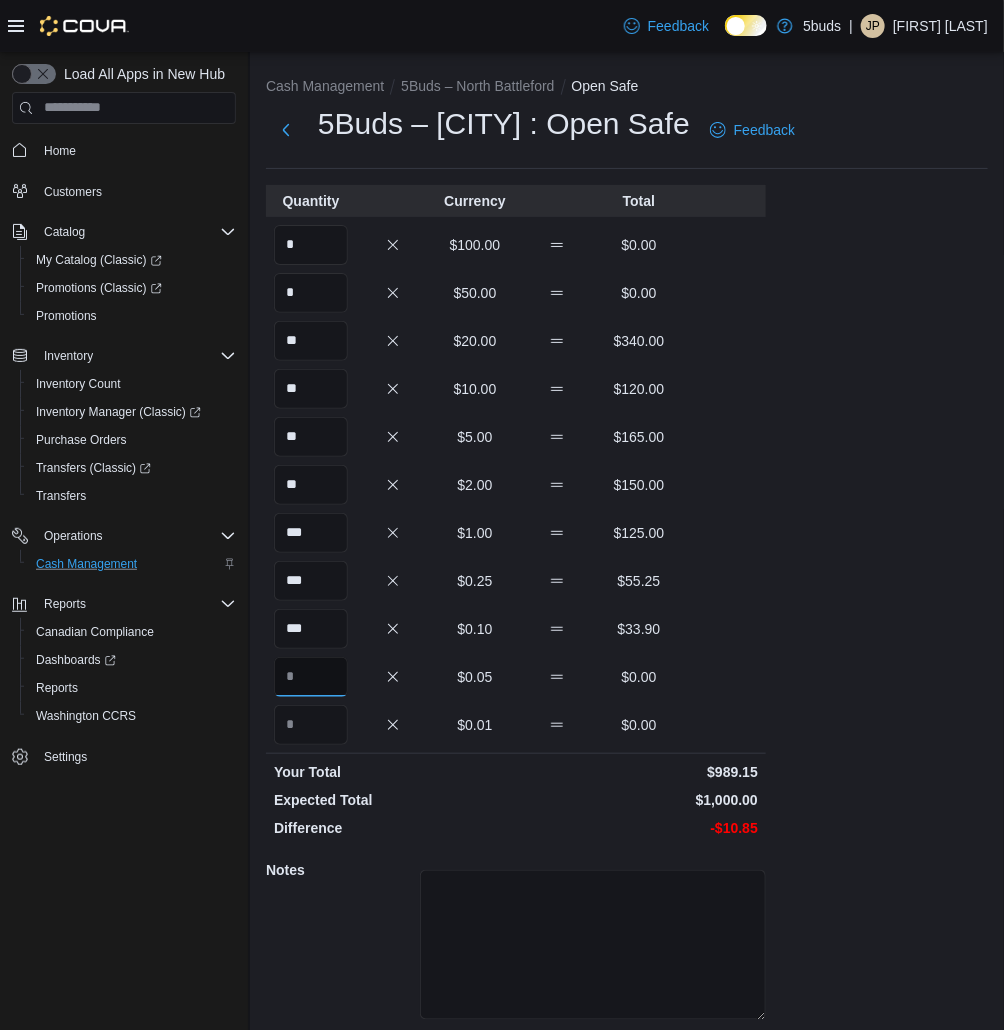 click at bounding box center [311, 677] 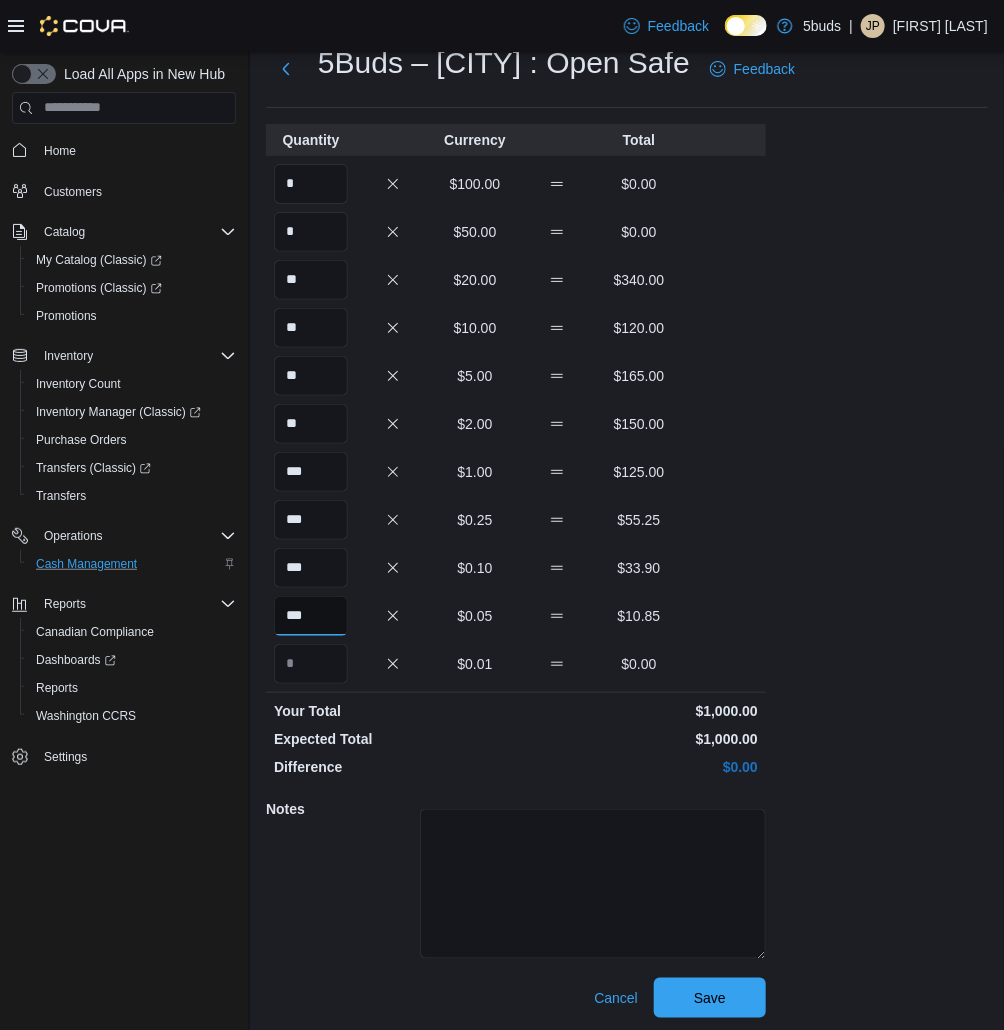 scroll, scrollTop: 64, scrollLeft: 0, axis: vertical 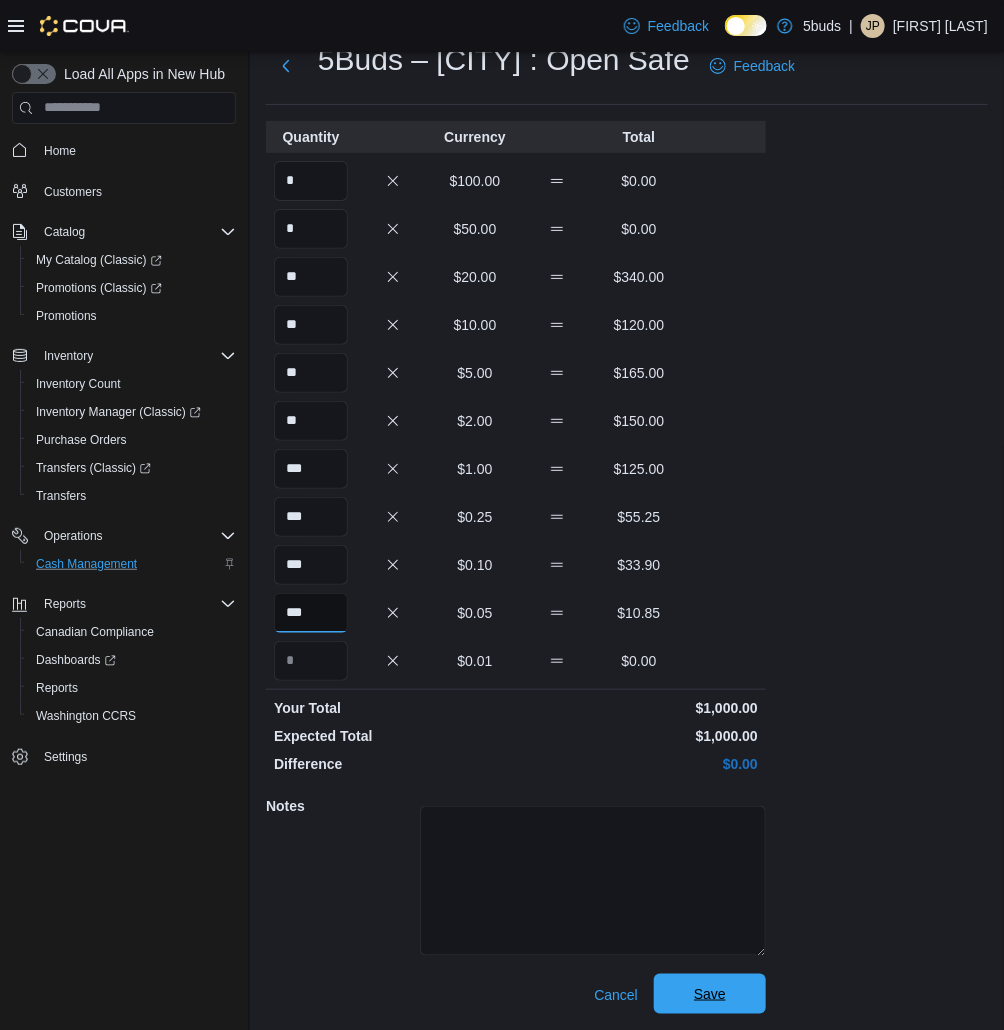 type on "***" 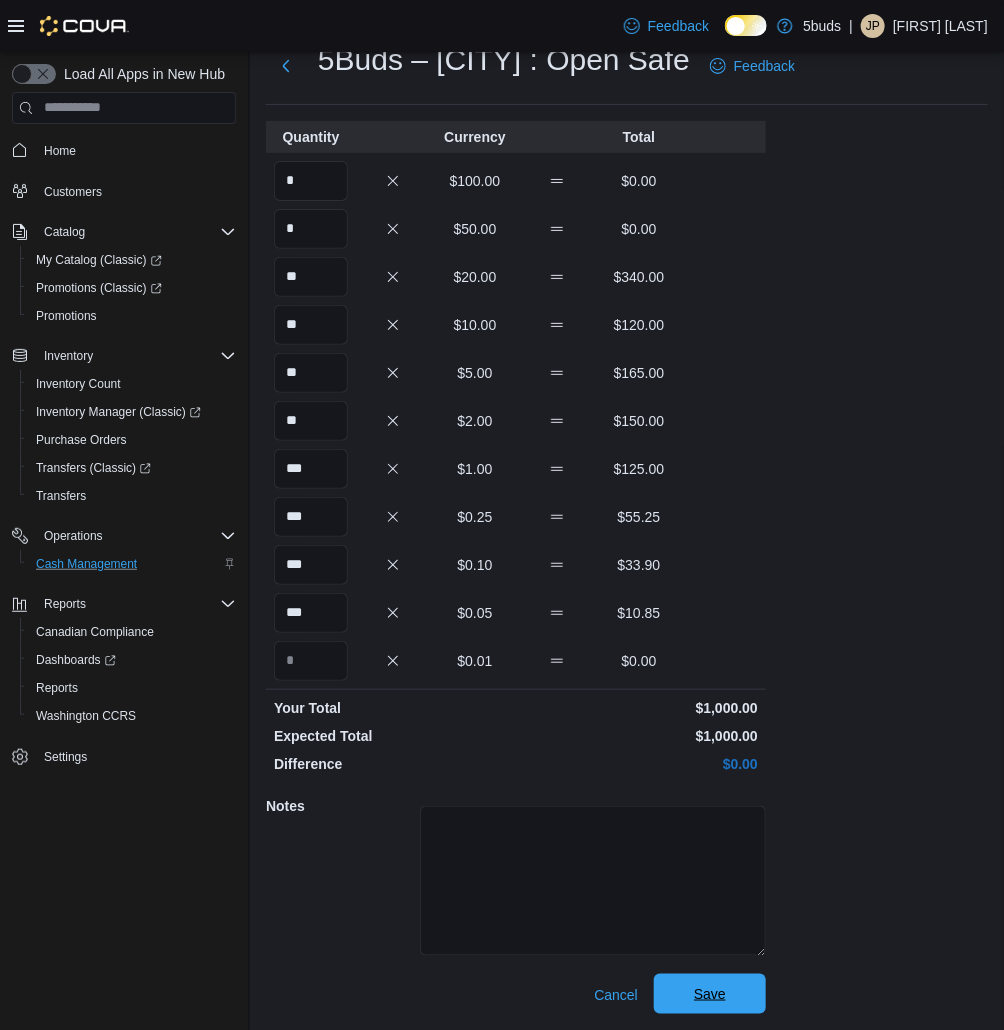click on "Save" at bounding box center [710, 994] 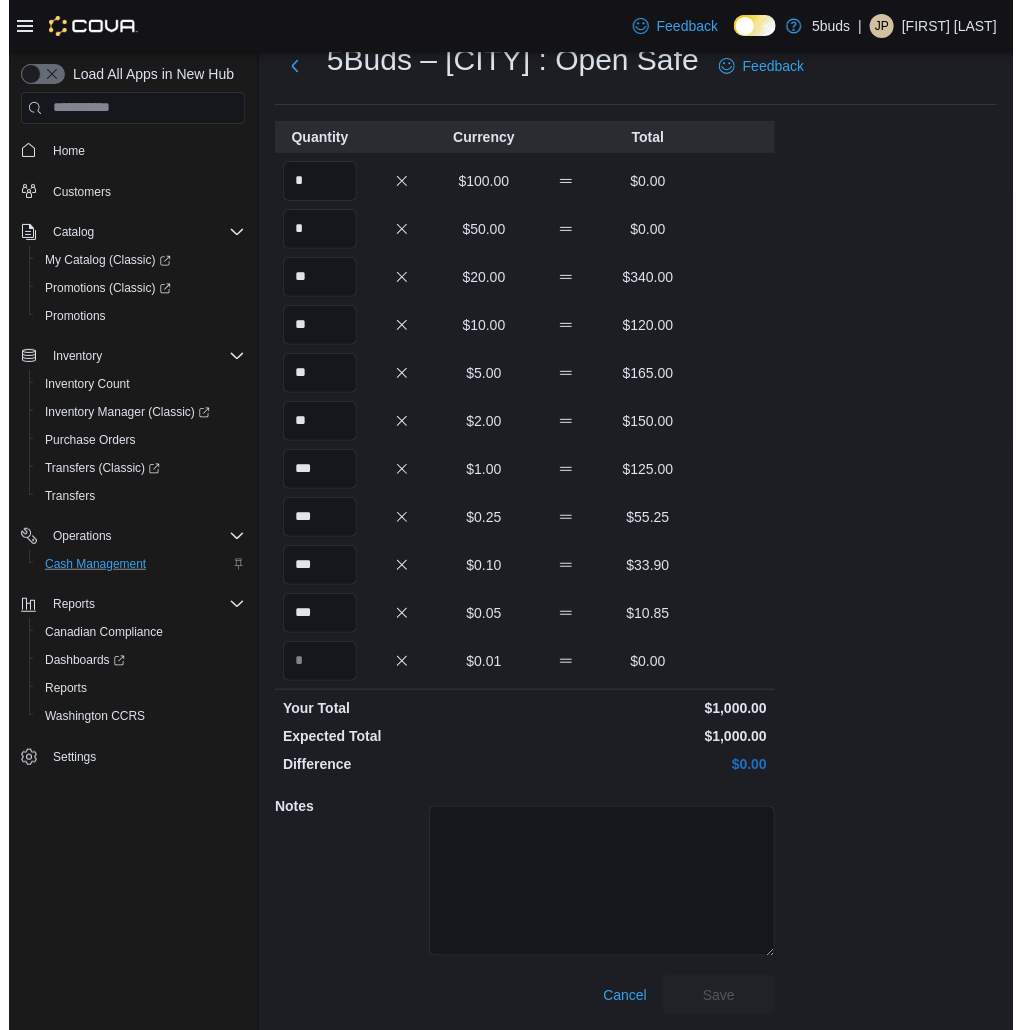 scroll, scrollTop: 0, scrollLeft: 0, axis: both 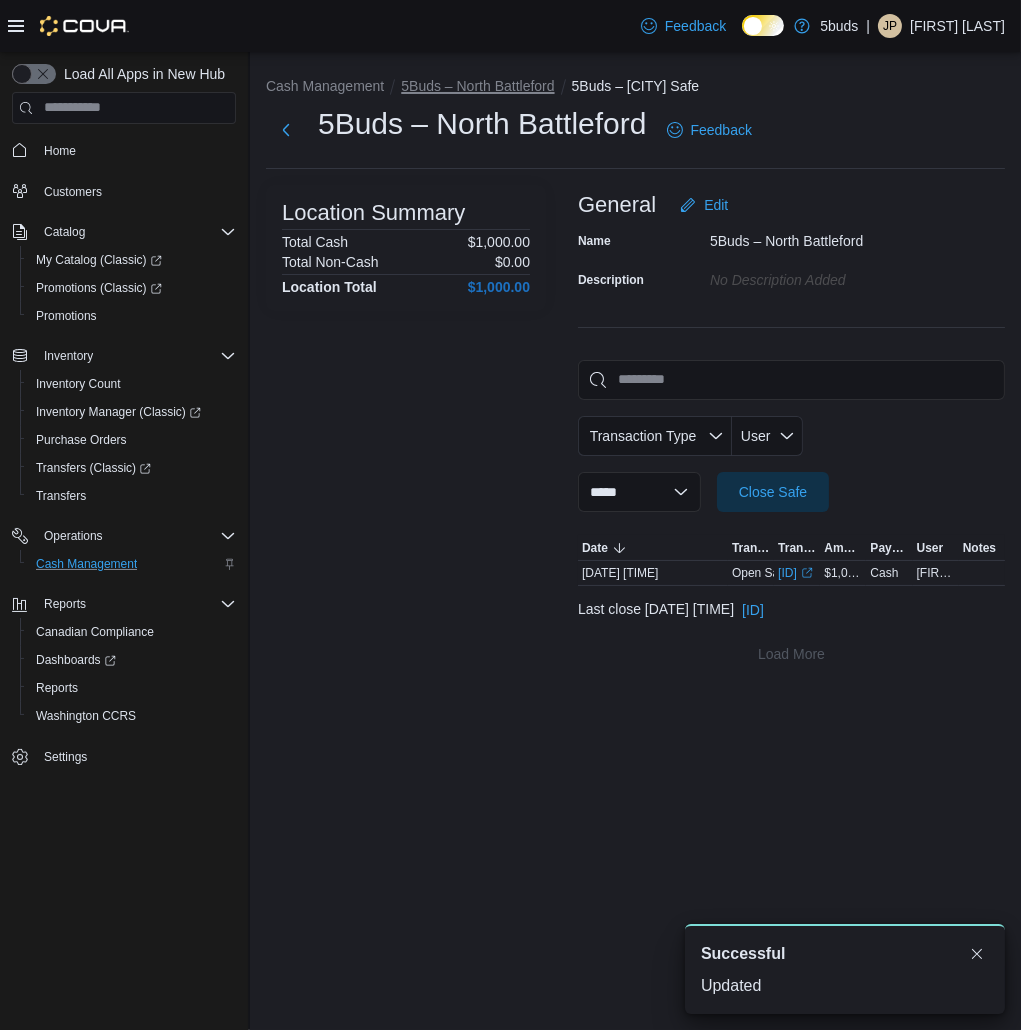 click on "5Buds – North Battleford" at bounding box center (477, 86) 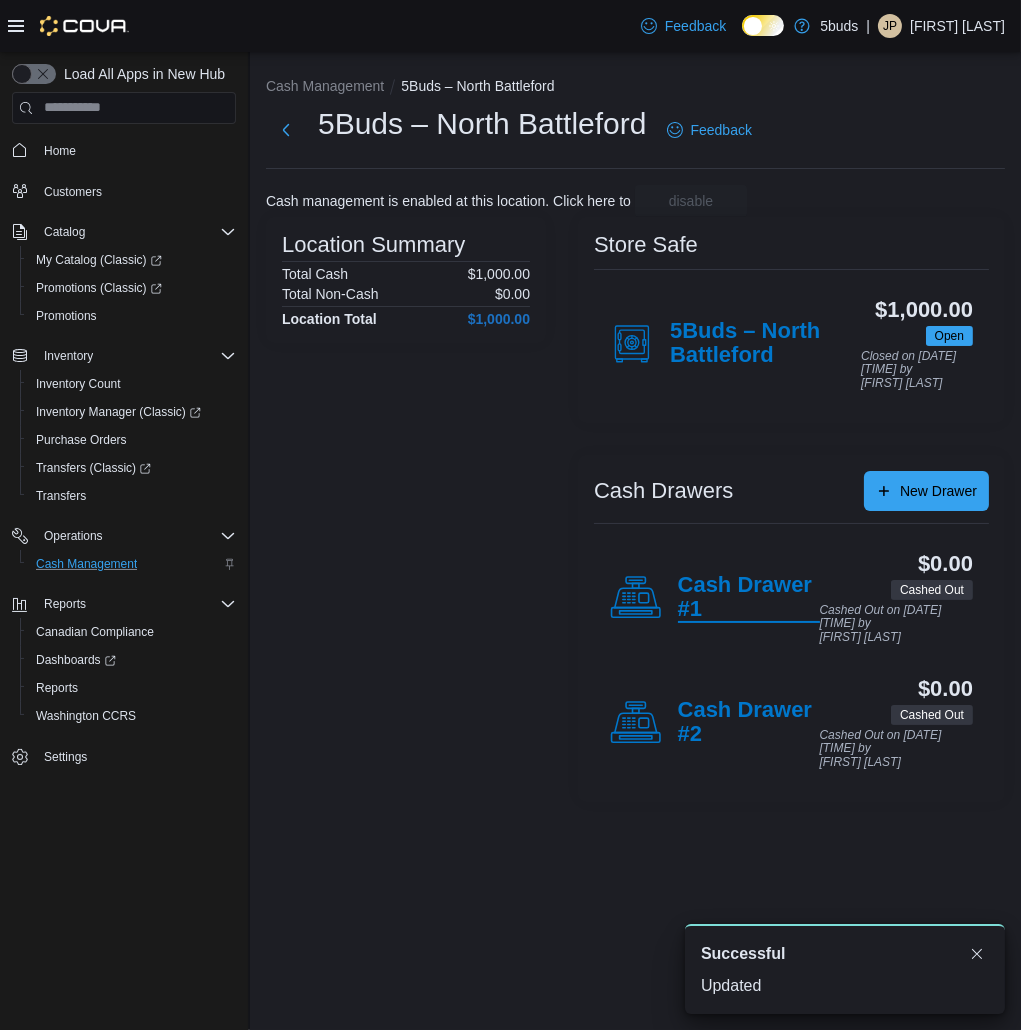 click on "Cash Drawer #1" at bounding box center (749, 598) 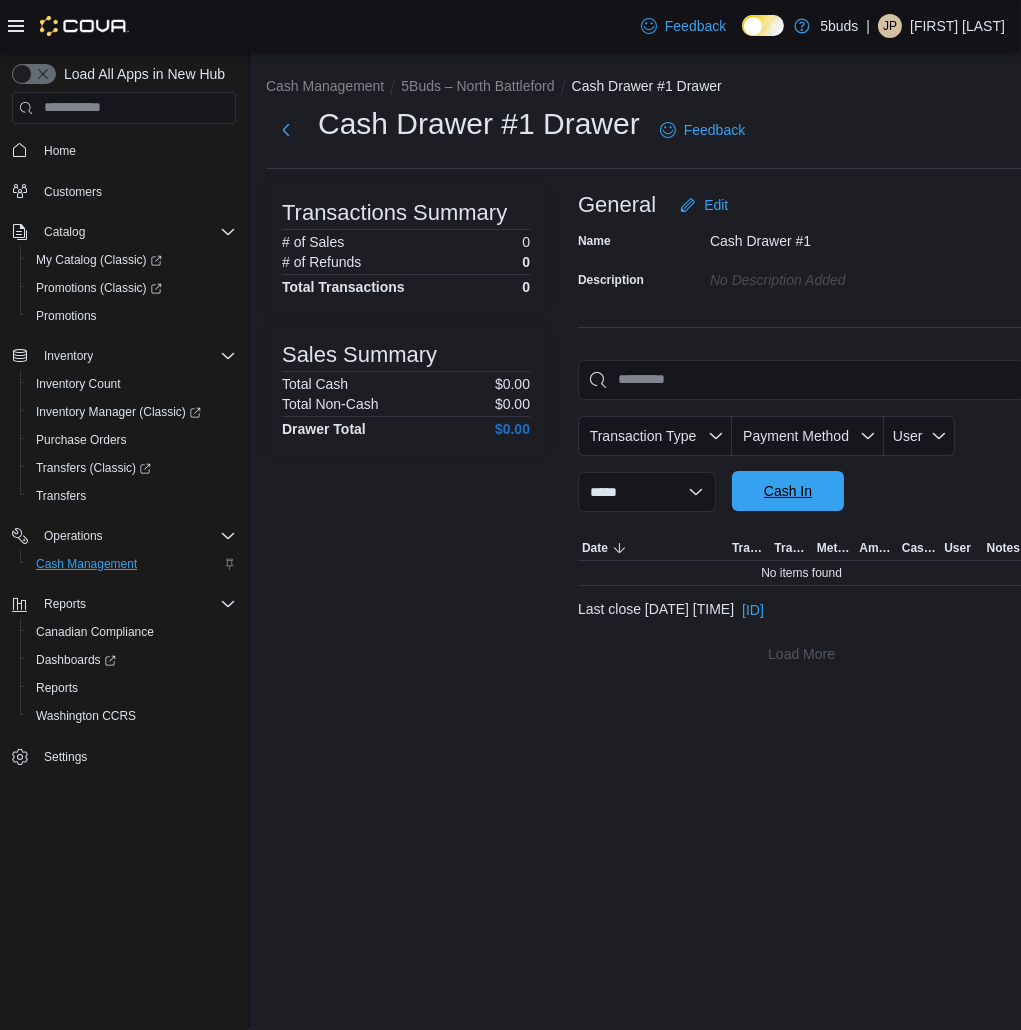 click on "Cash In" at bounding box center [788, 491] 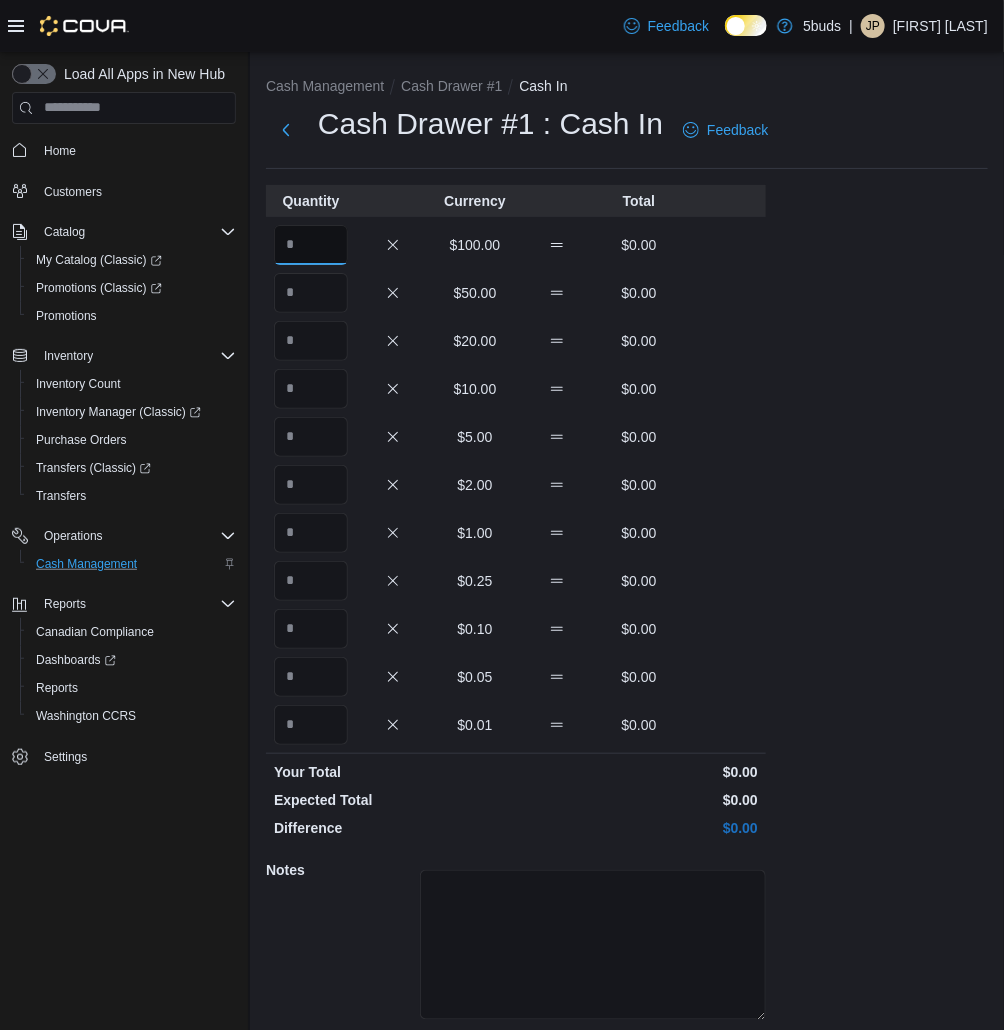 click at bounding box center [311, 245] 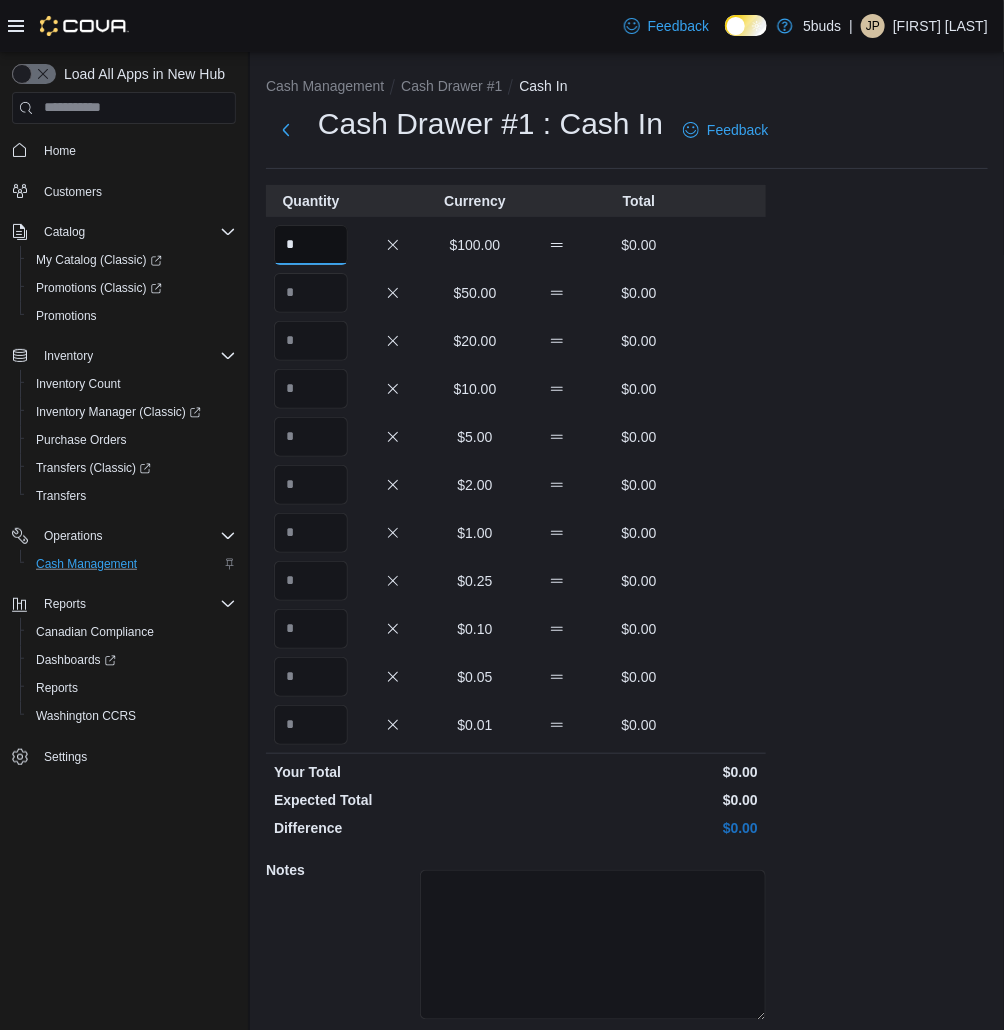type on "*" 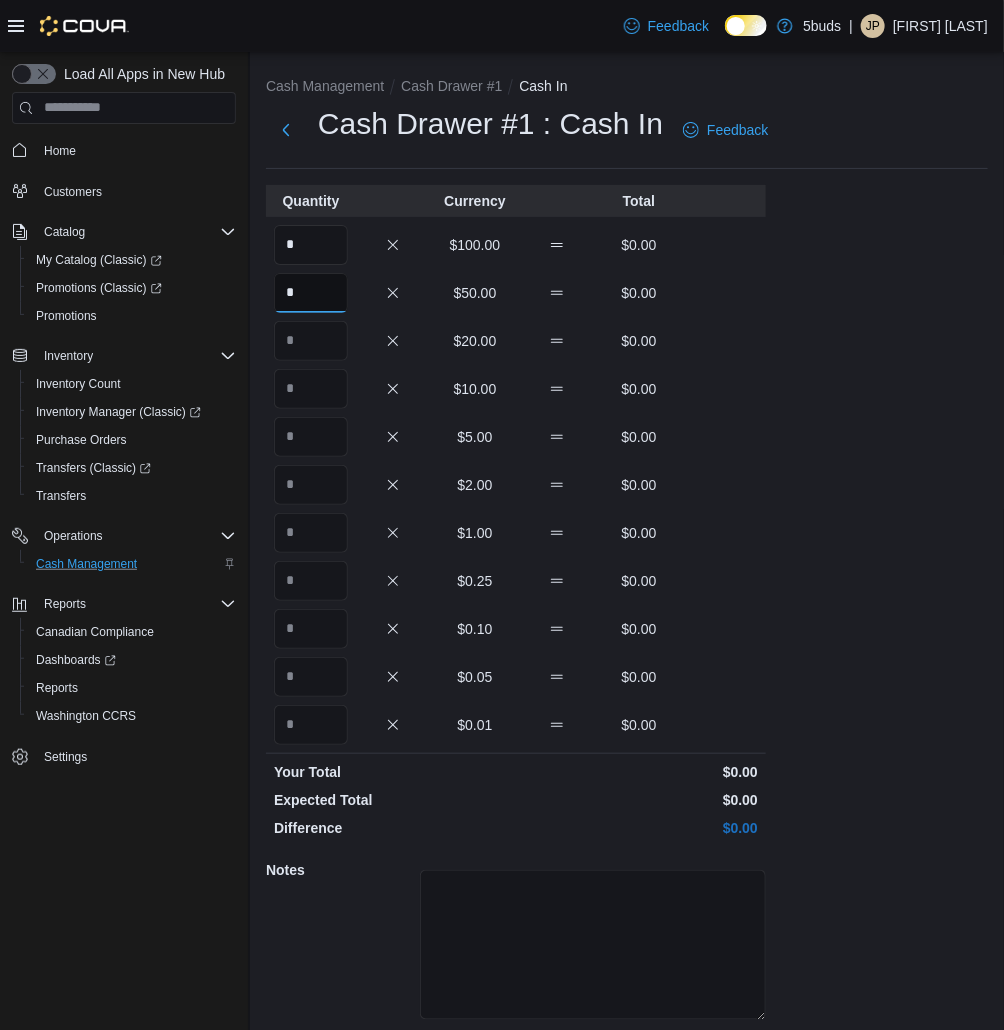 type on "*" 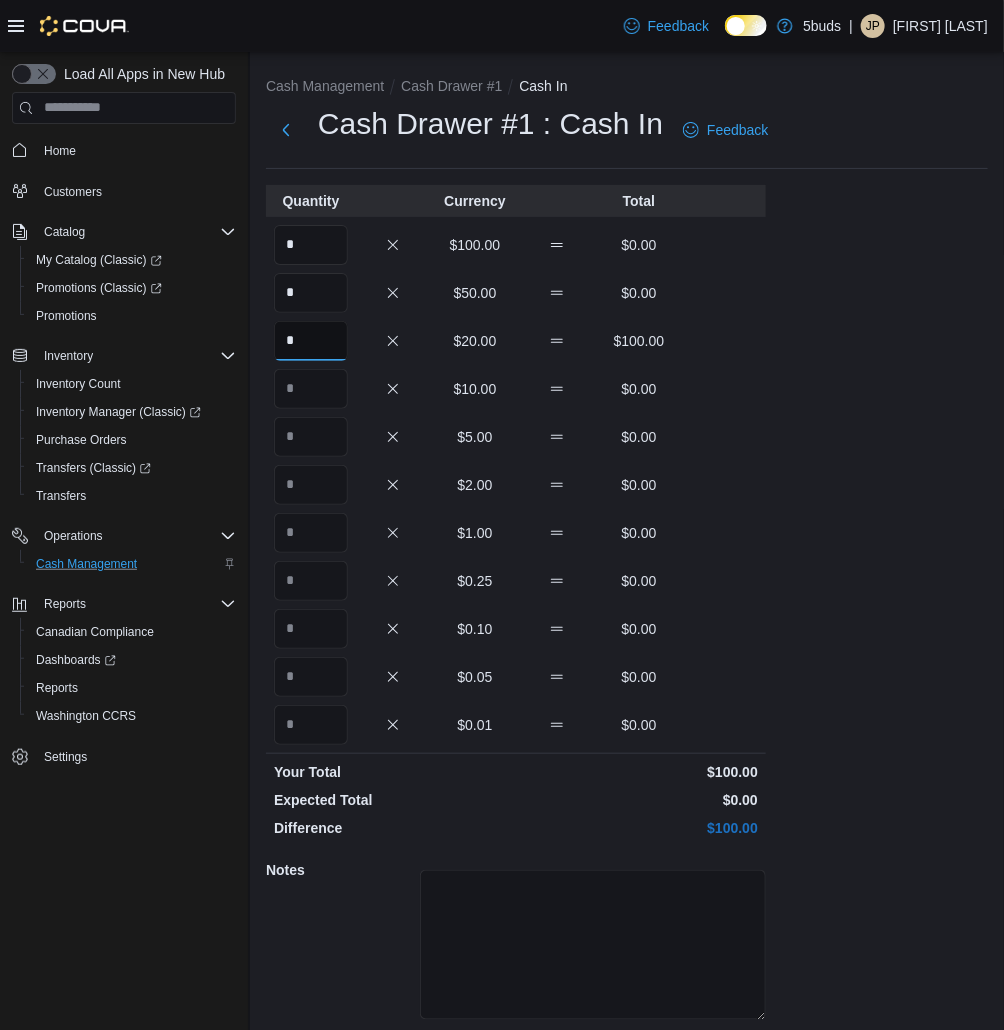 type on "*" 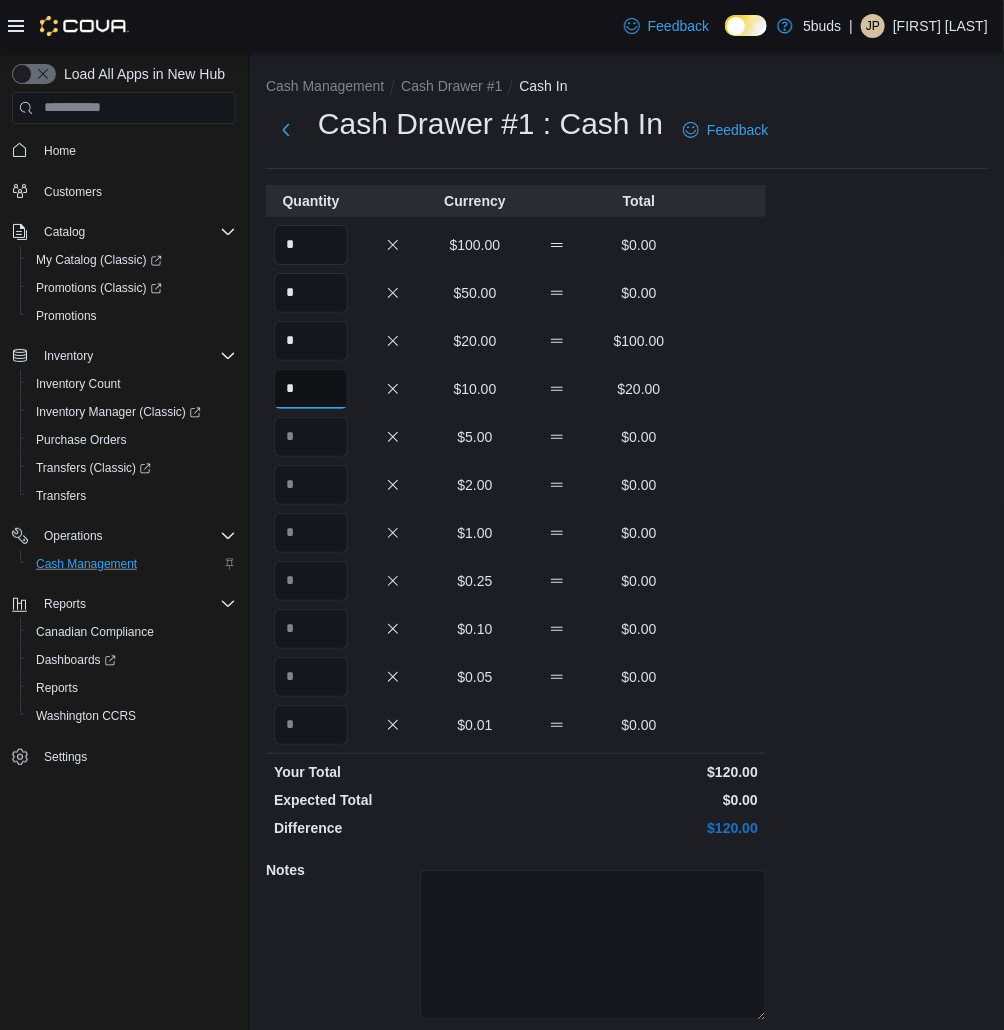 type on "*" 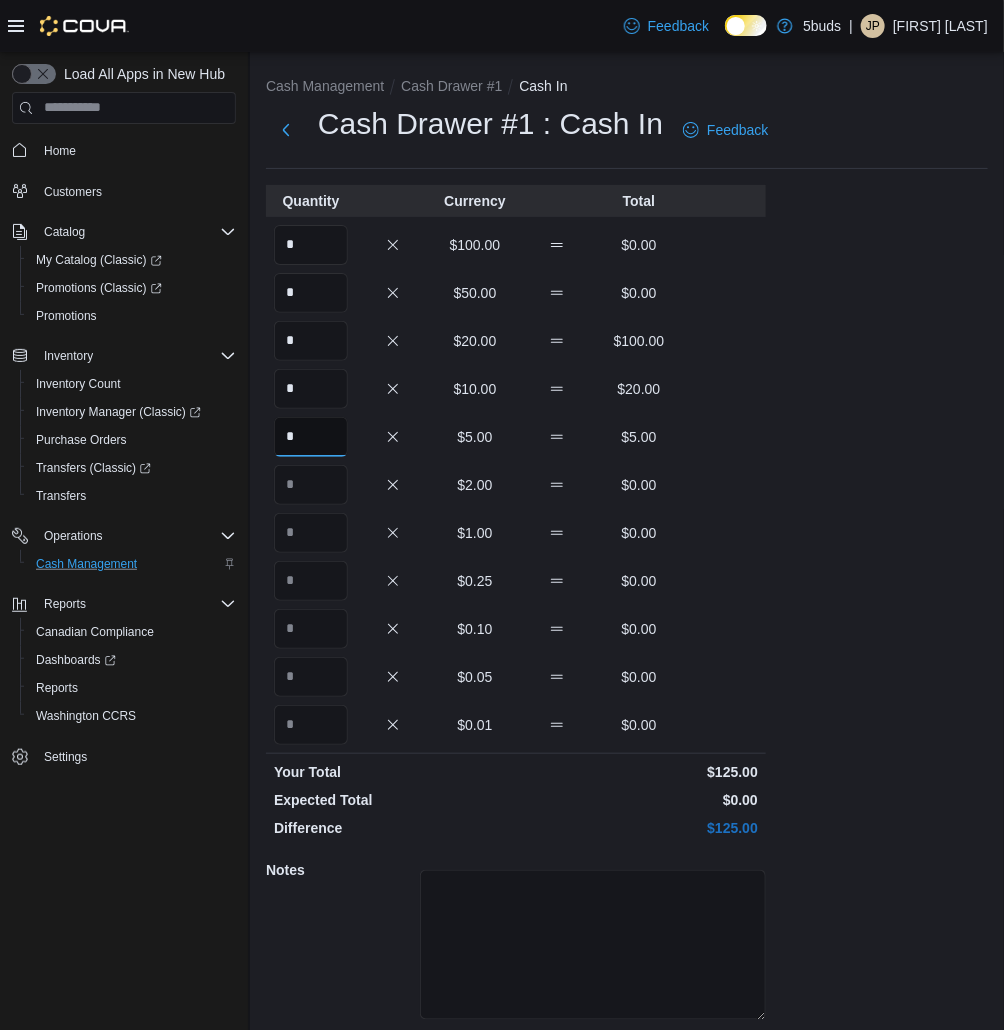 type on "*" 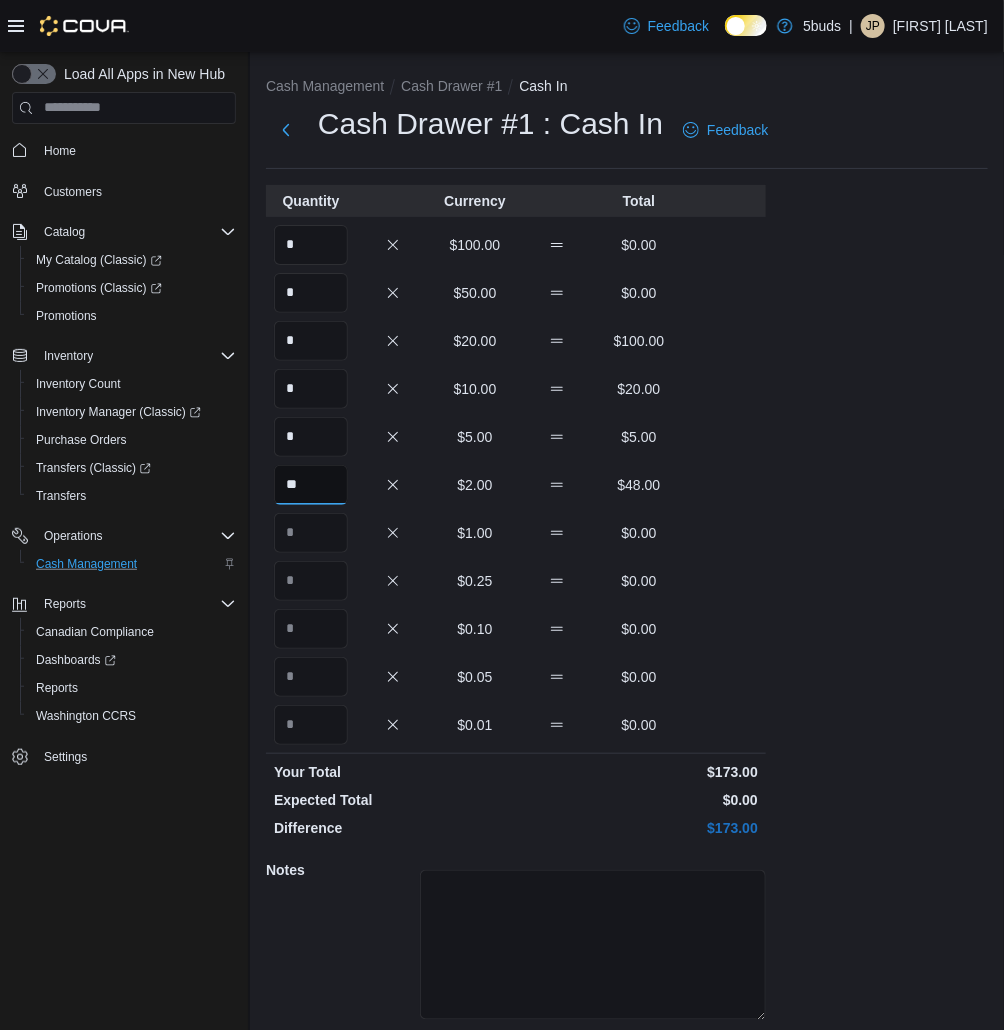 type on "**" 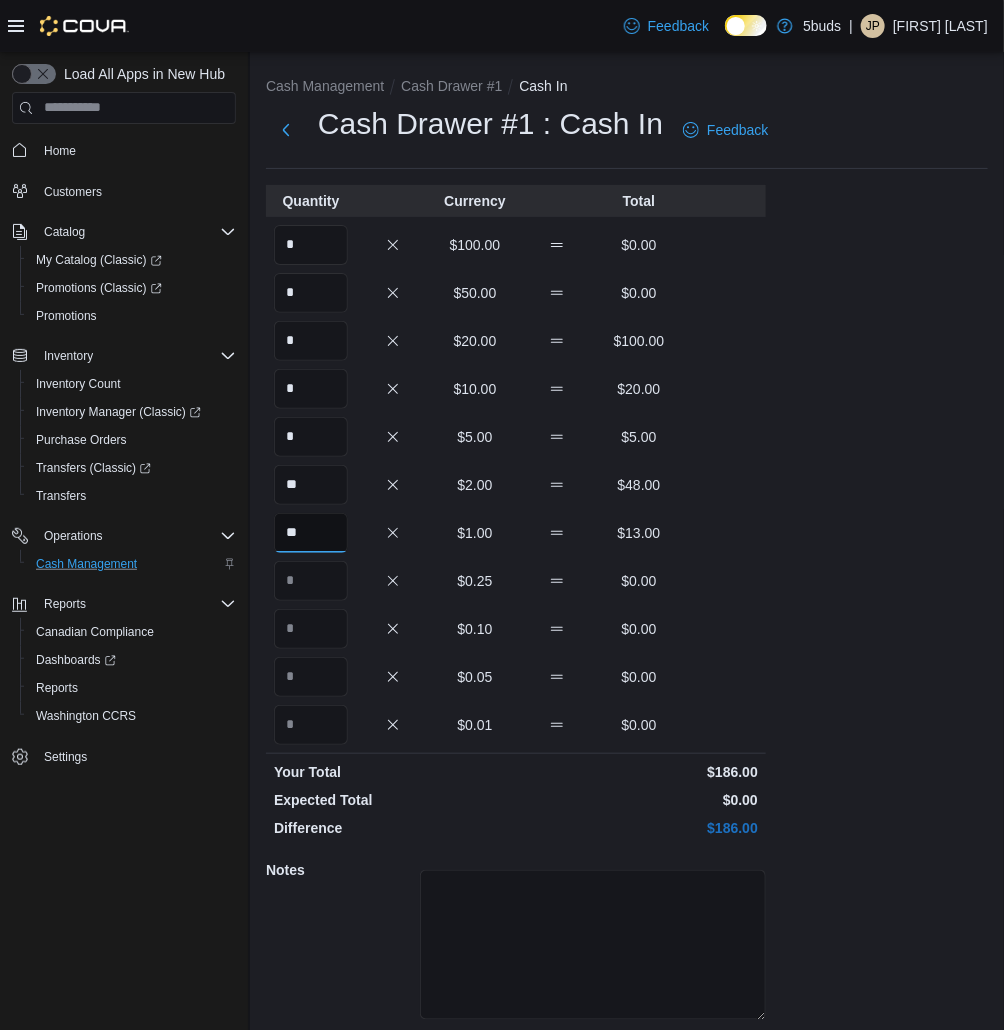 type on "**" 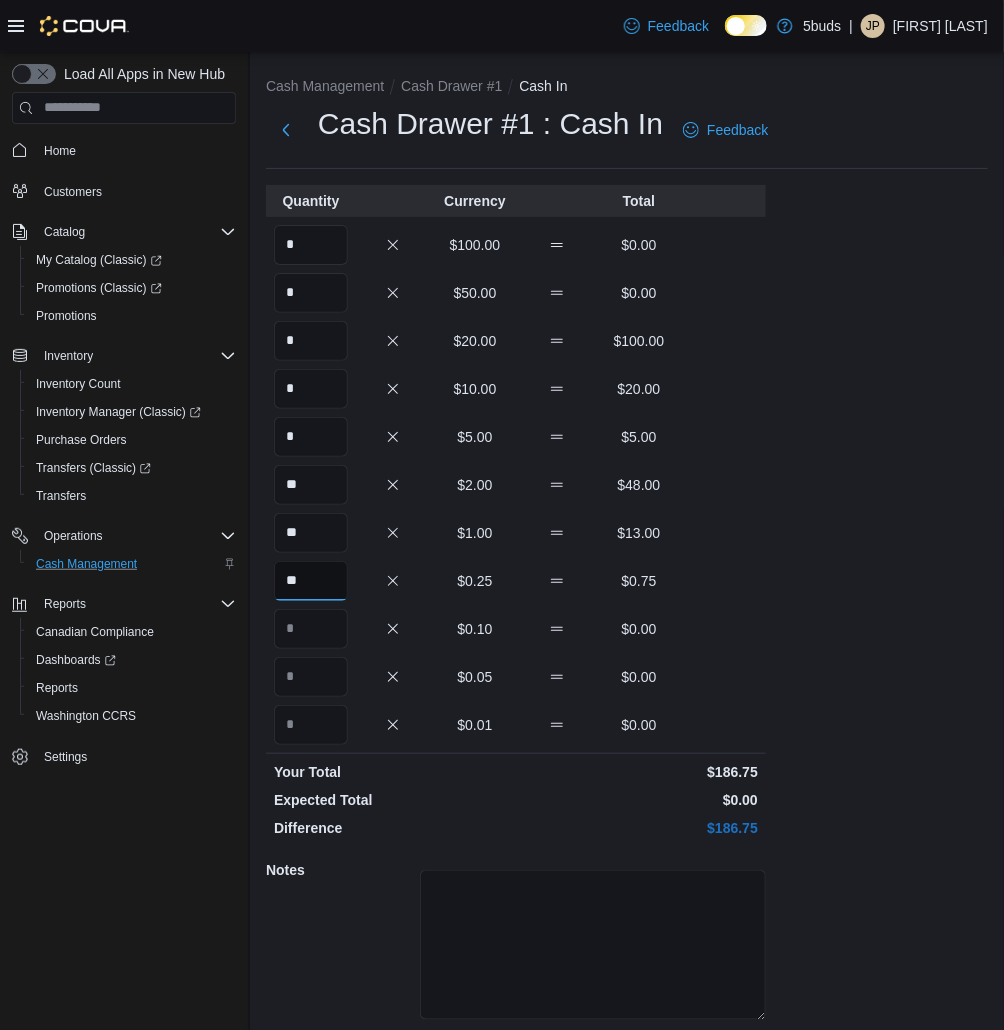 type on "**" 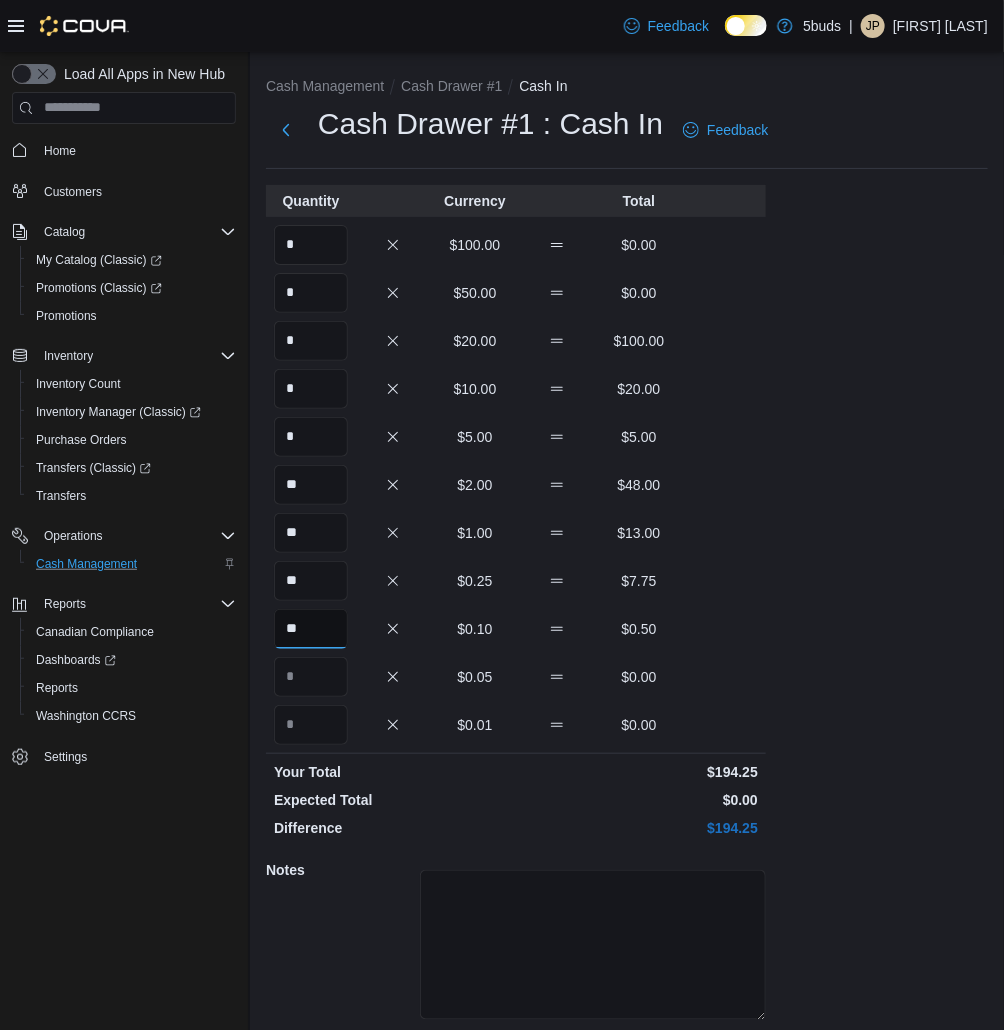 type on "**" 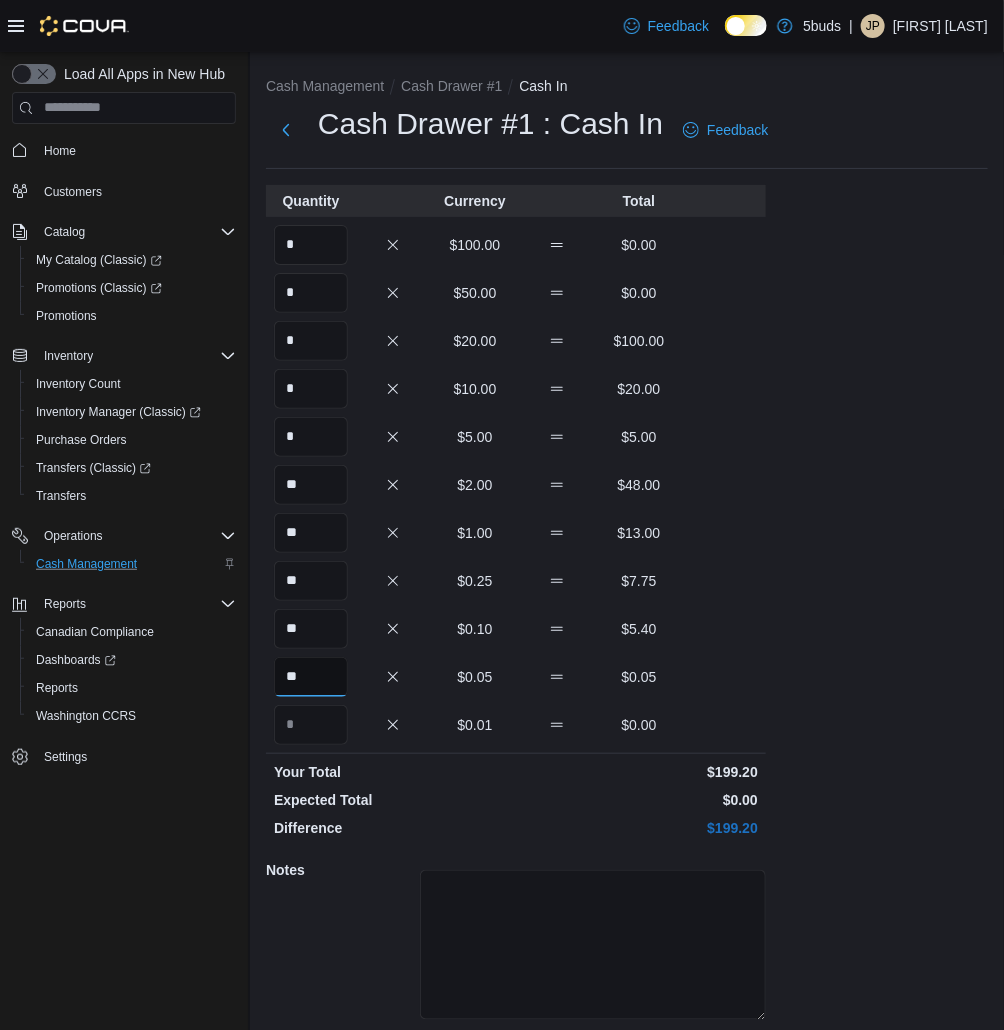 type on "**" 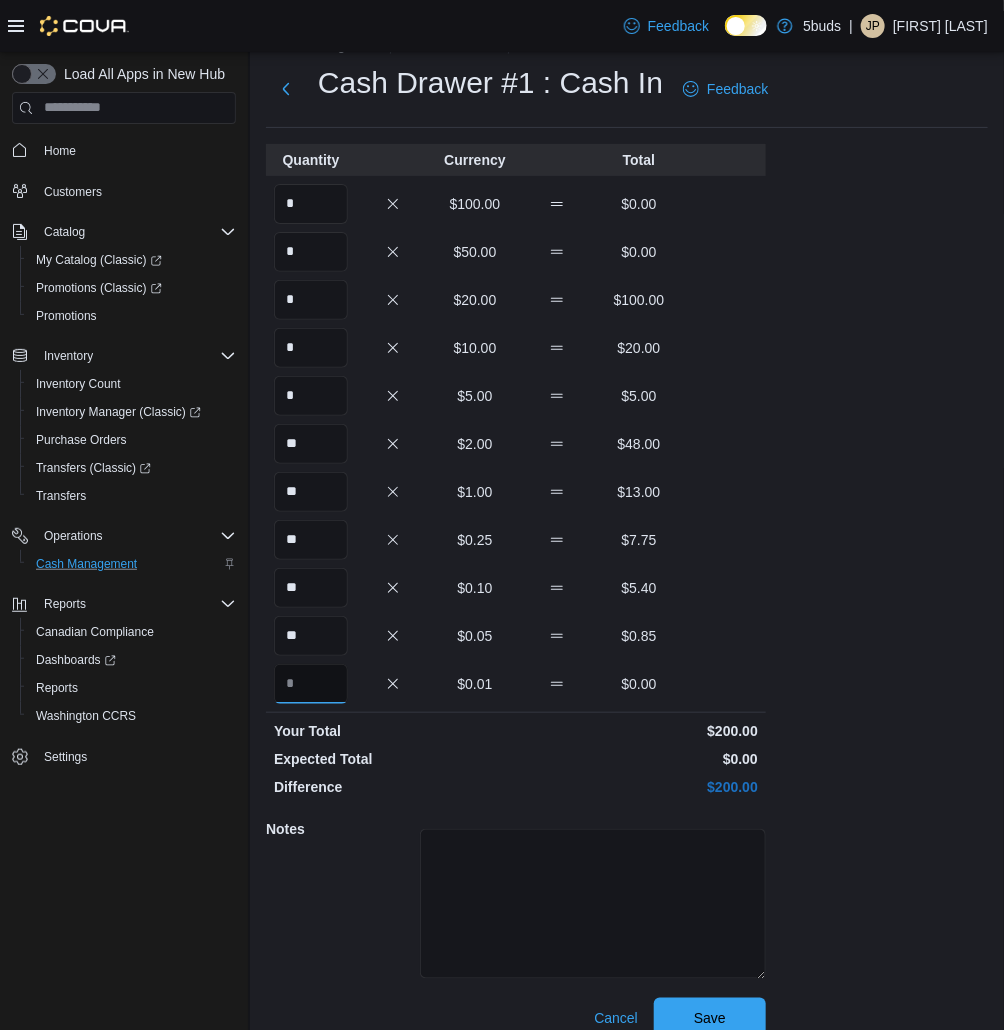 scroll, scrollTop: 64, scrollLeft: 0, axis: vertical 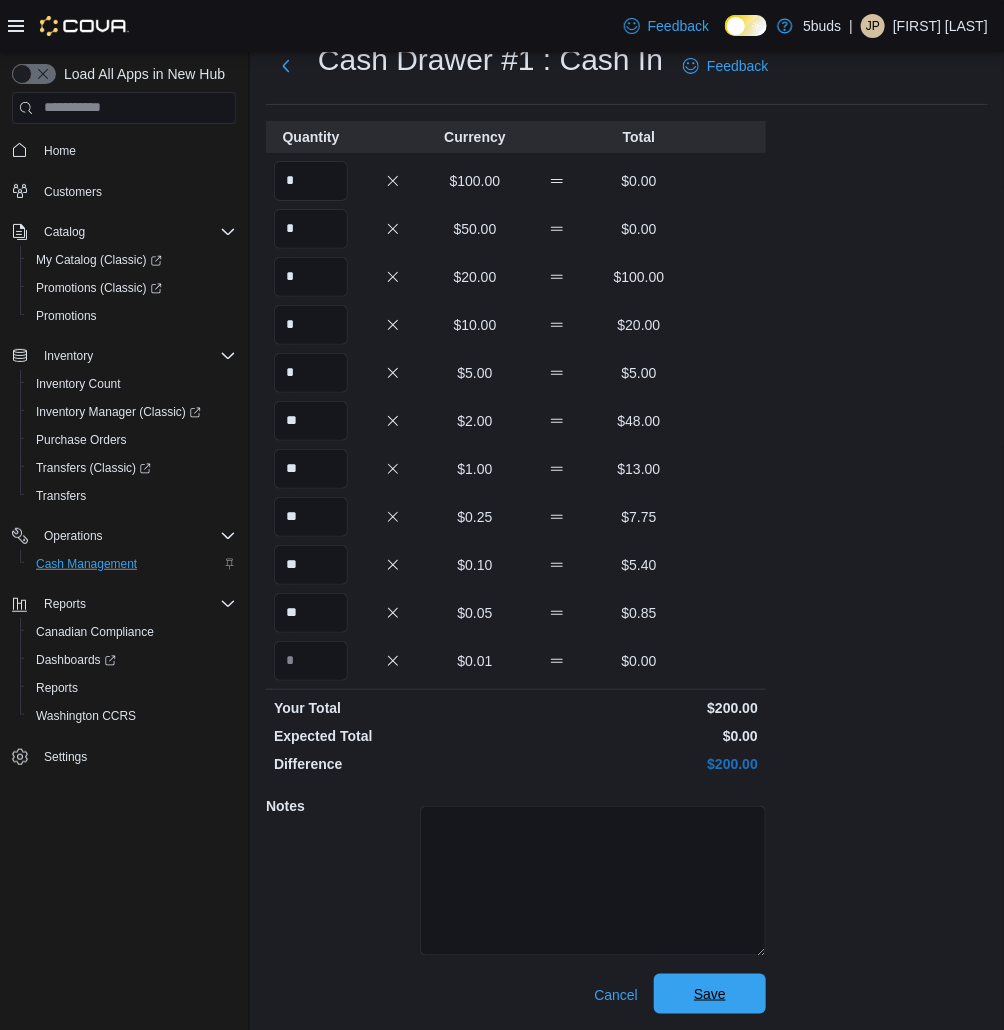 click on "Save" at bounding box center [710, 994] 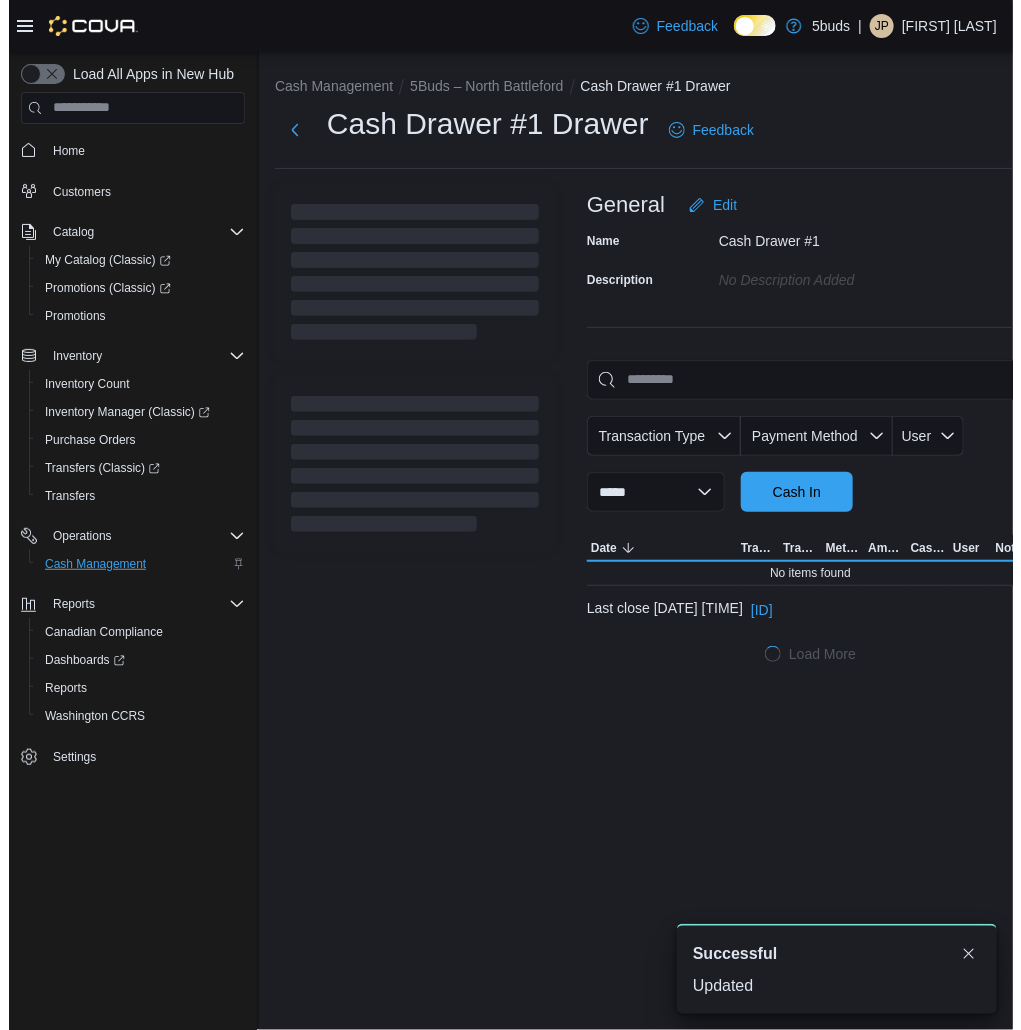 scroll, scrollTop: 0, scrollLeft: 0, axis: both 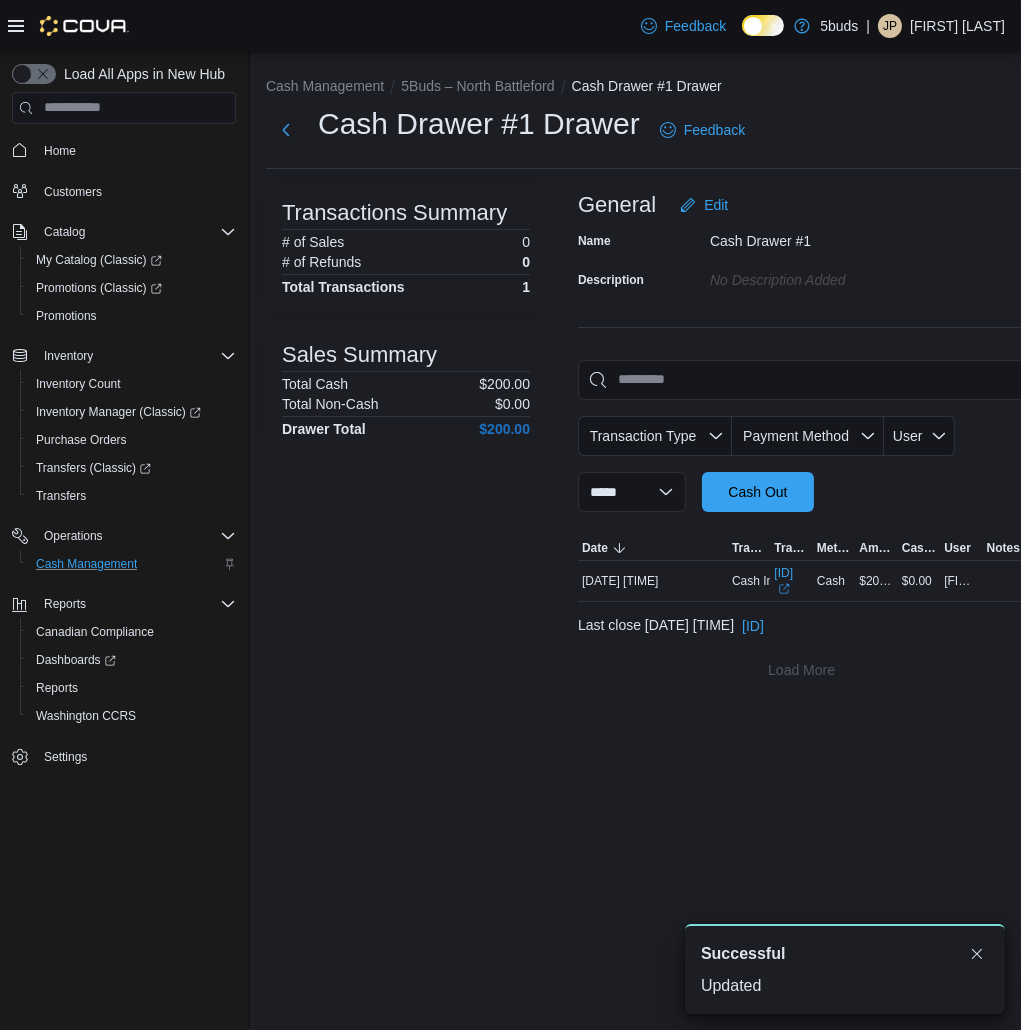 click on "Cash Management 5Buds – [CITY] Cash Drawer #1 Drawer" at bounding box center [645, 88] 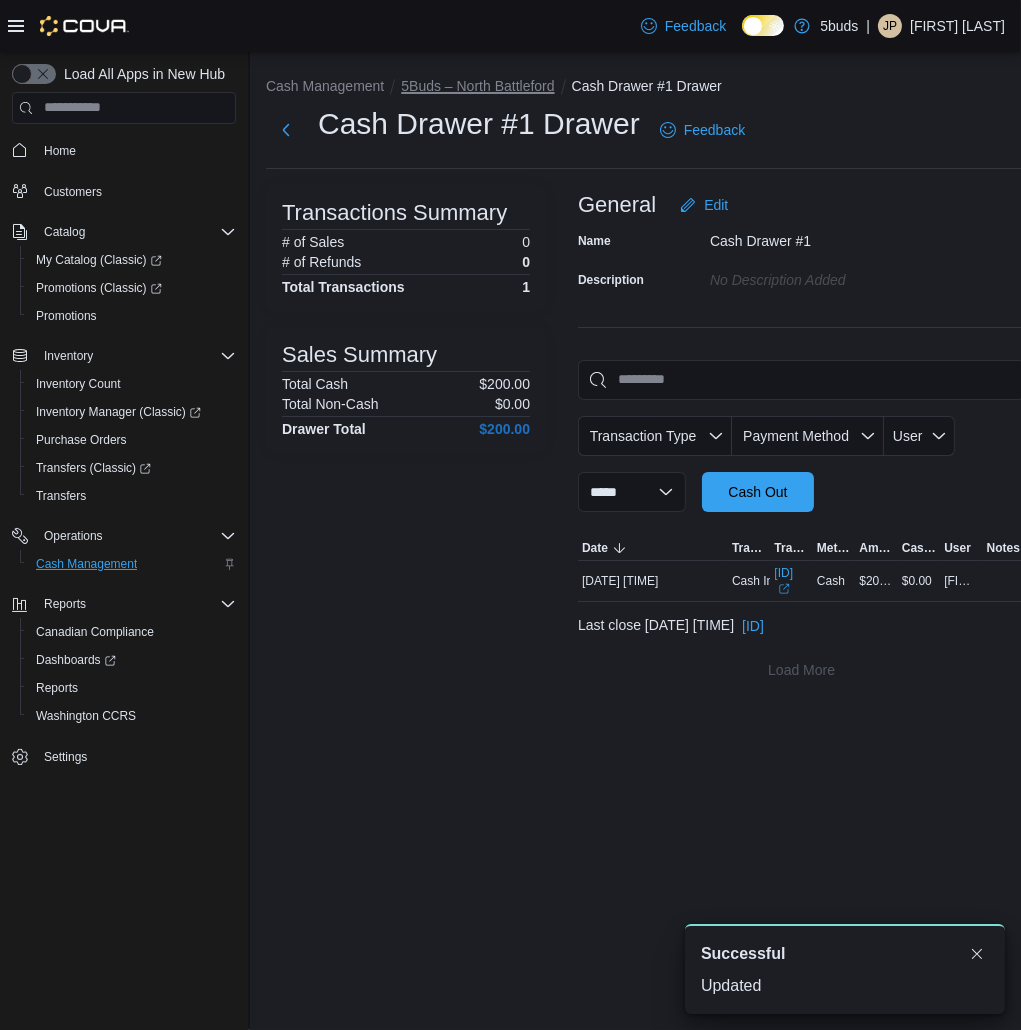 click on "5Buds – North Battleford" at bounding box center [477, 86] 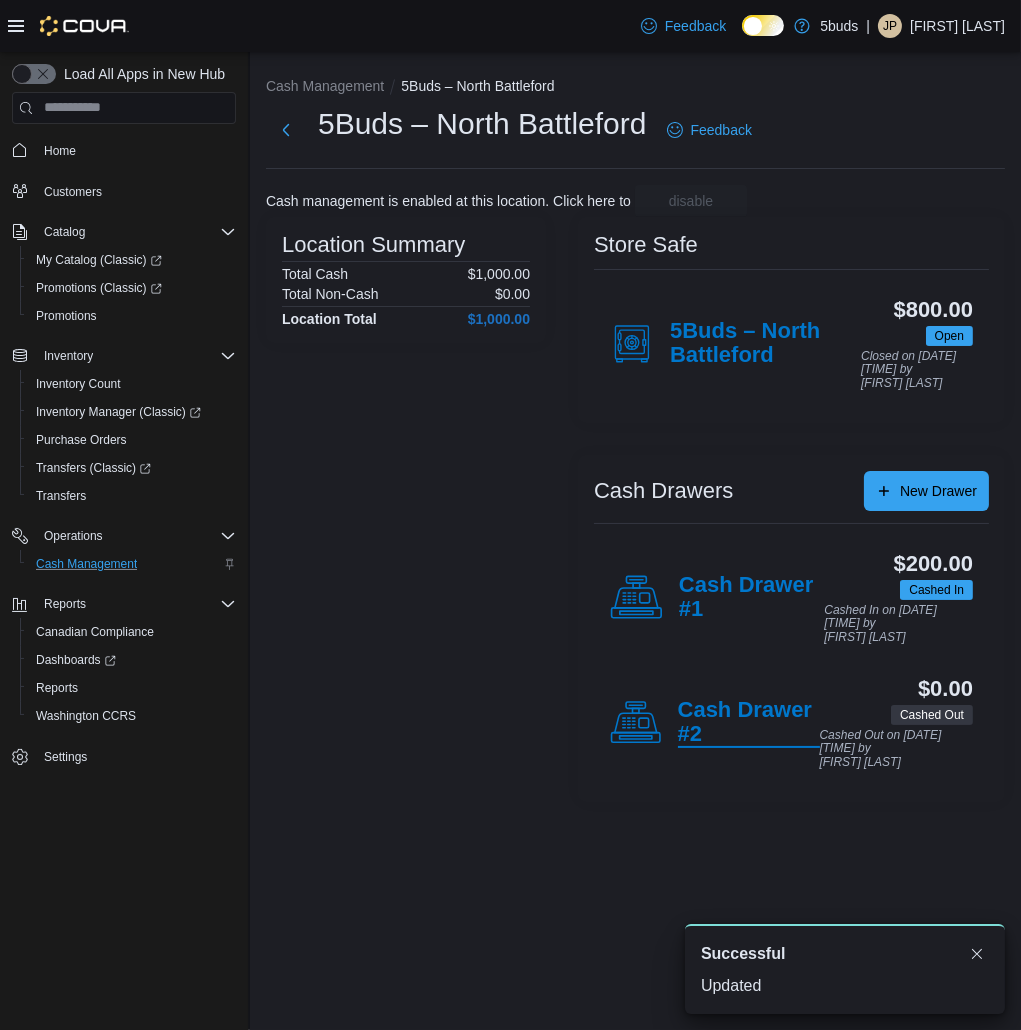 click on "Cash Drawer #2" at bounding box center [749, 723] 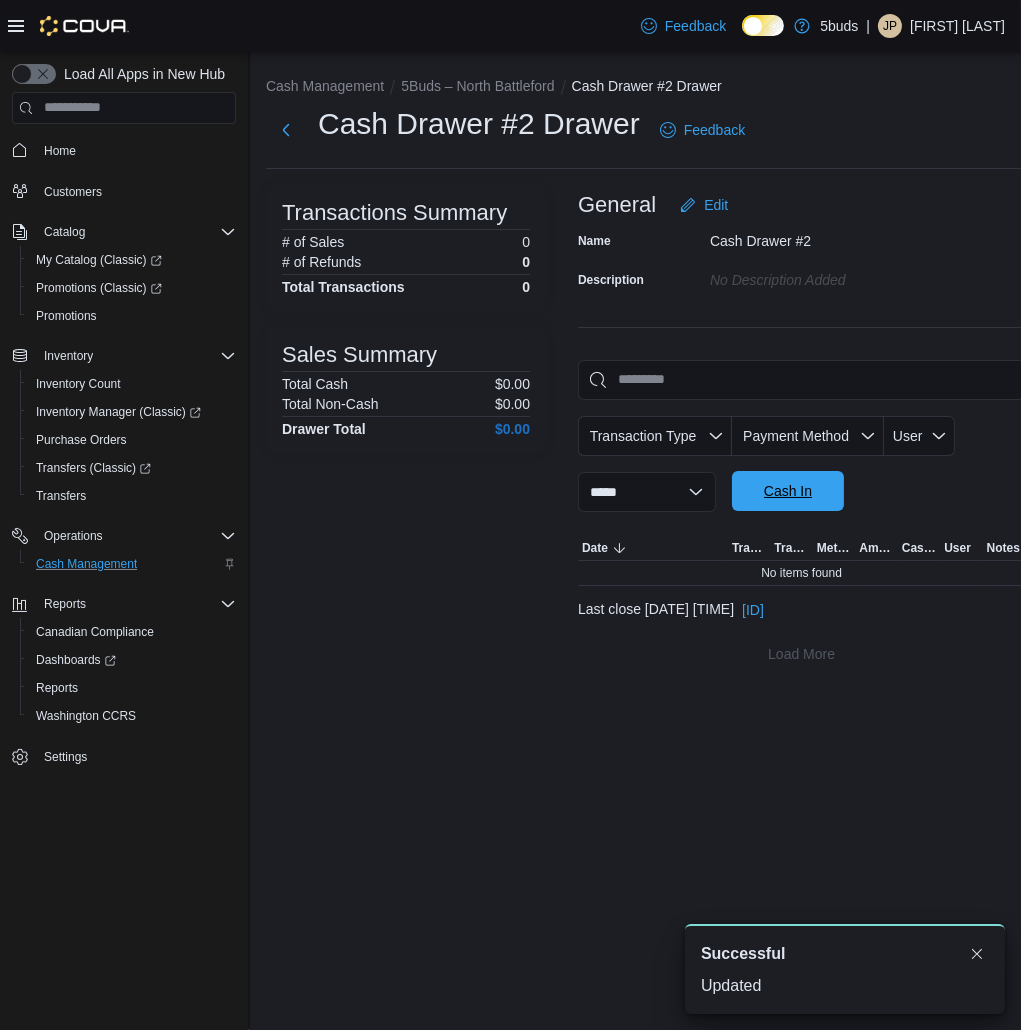 click on "Cash In" at bounding box center [788, 491] 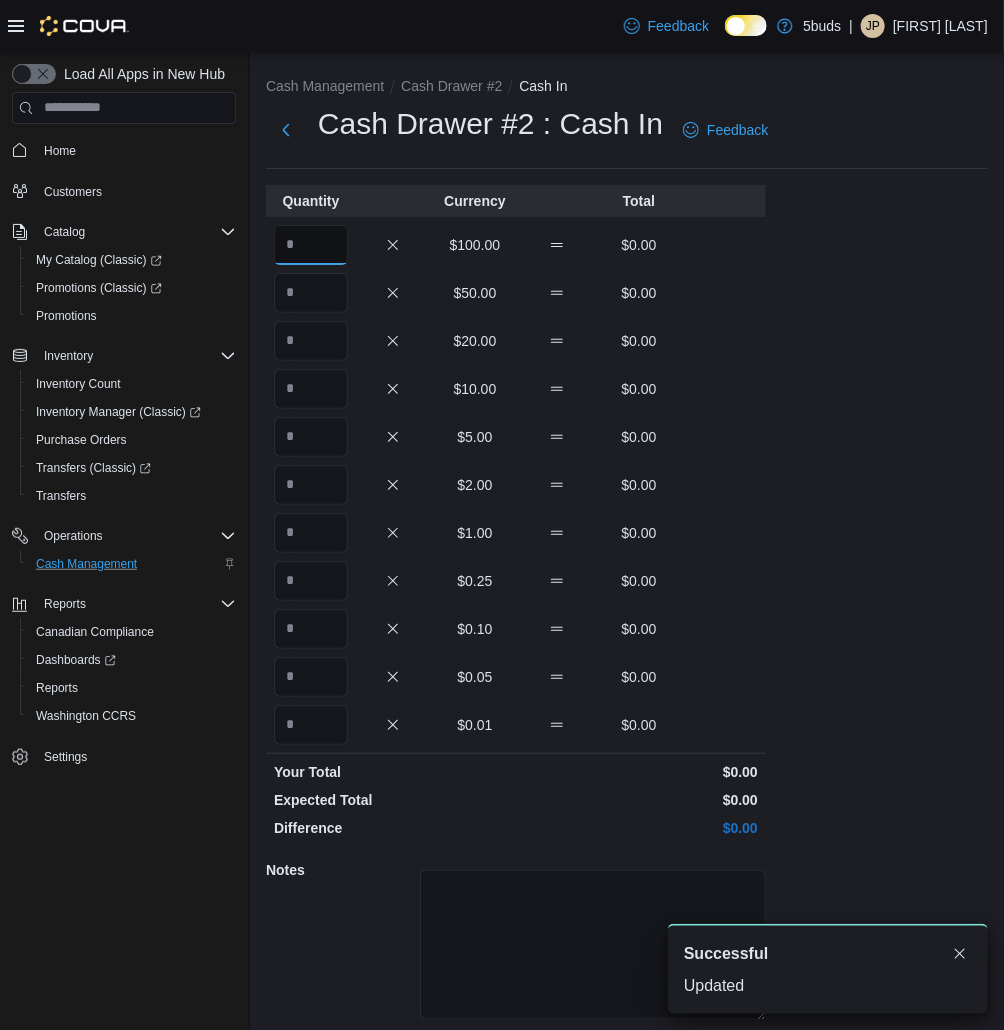 click at bounding box center (311, 245) 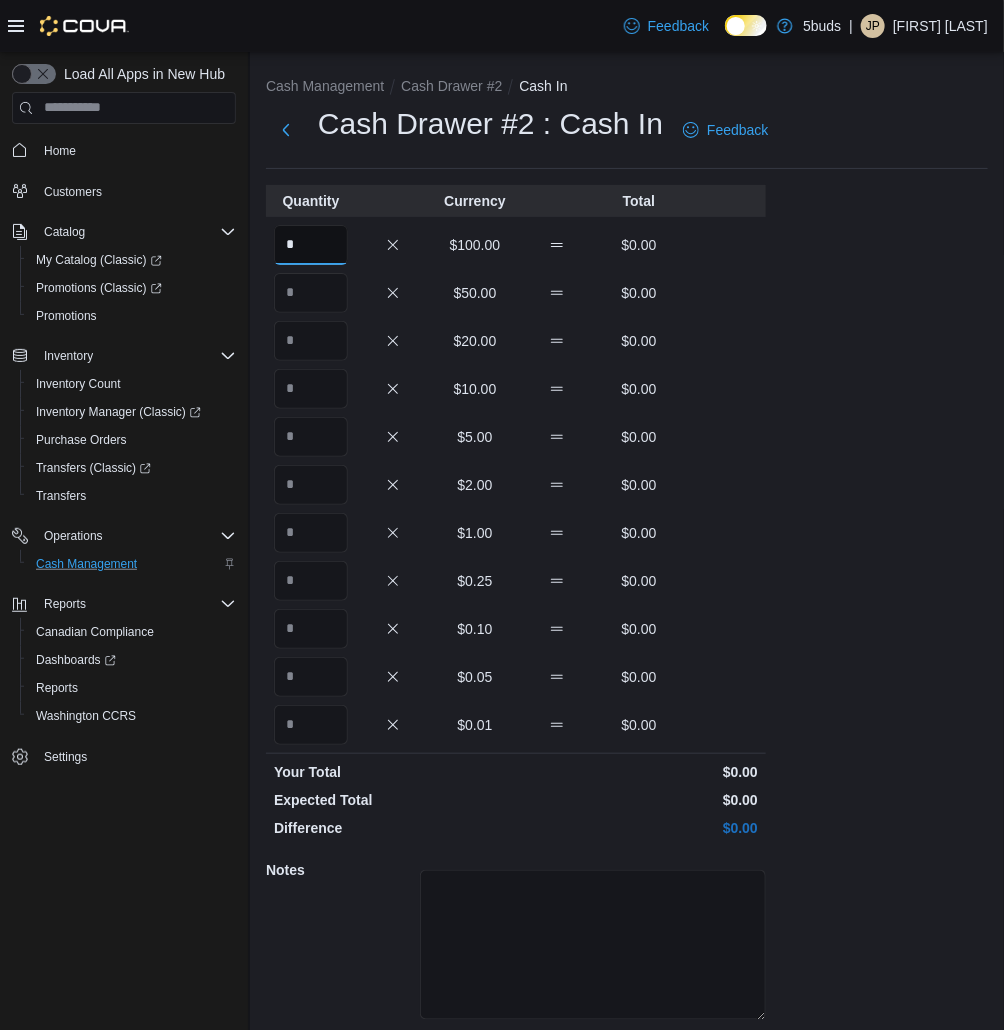 type on "*" 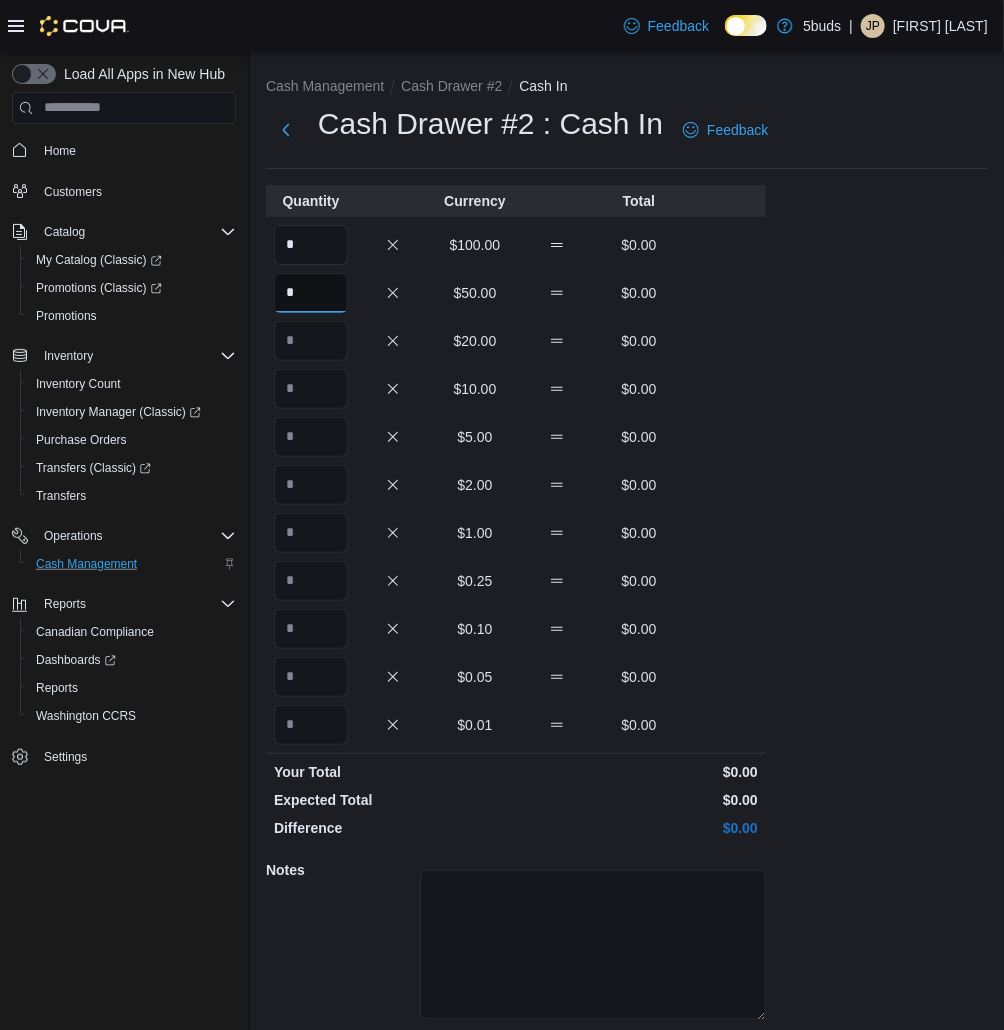 type on "*" 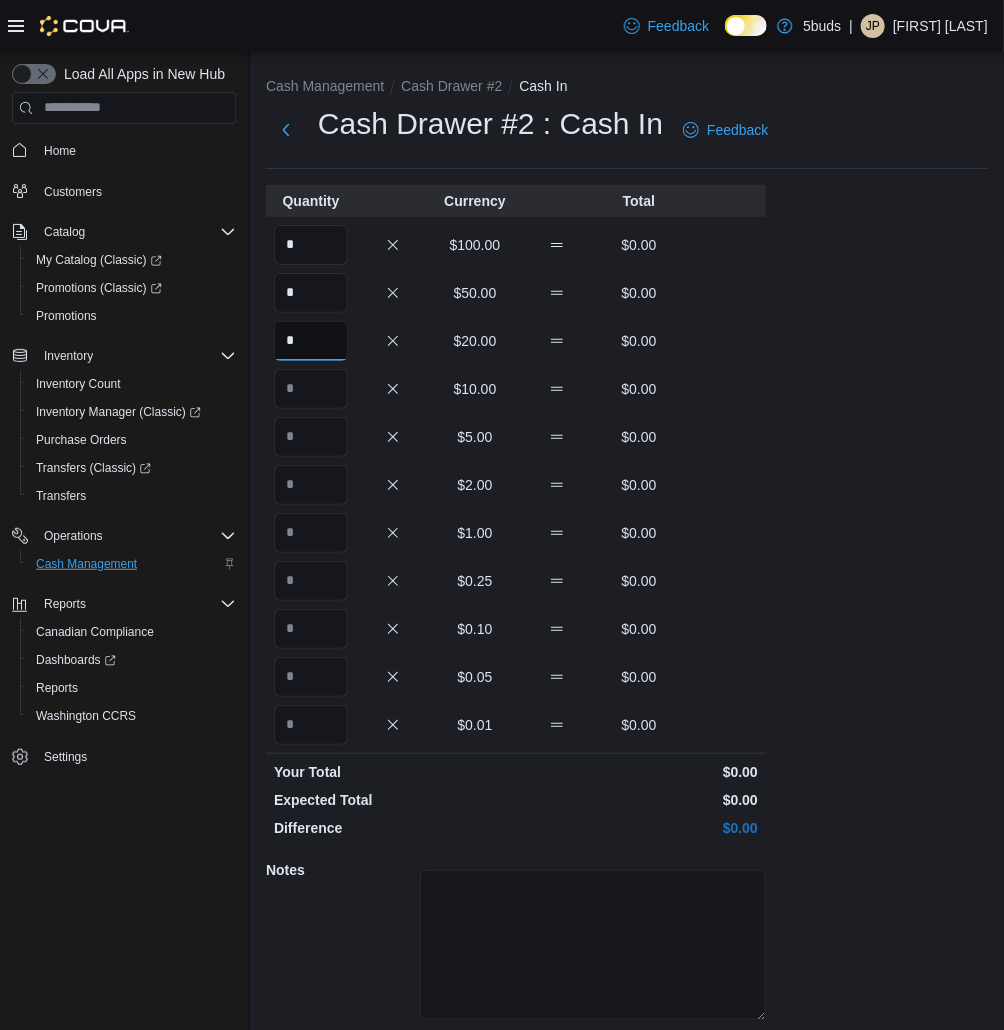 type on "*" 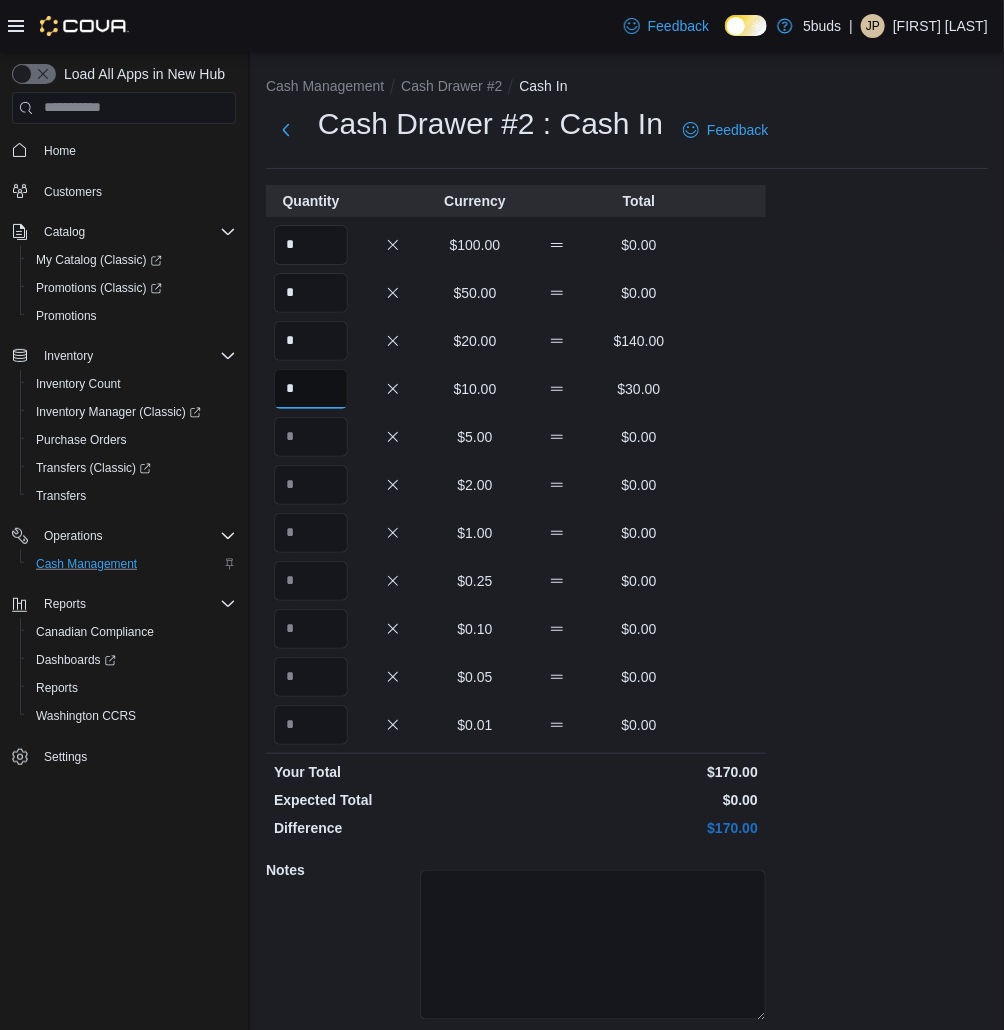 type on "*" 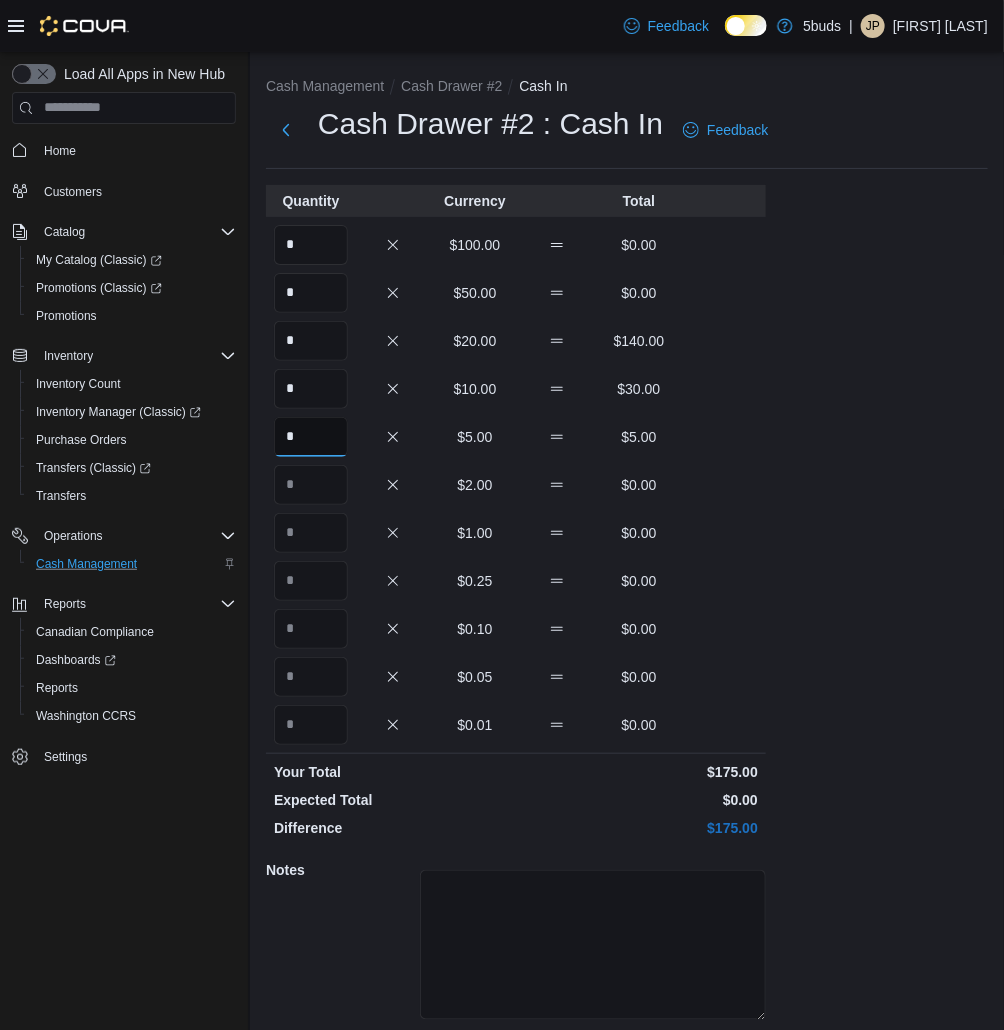 type on "*" 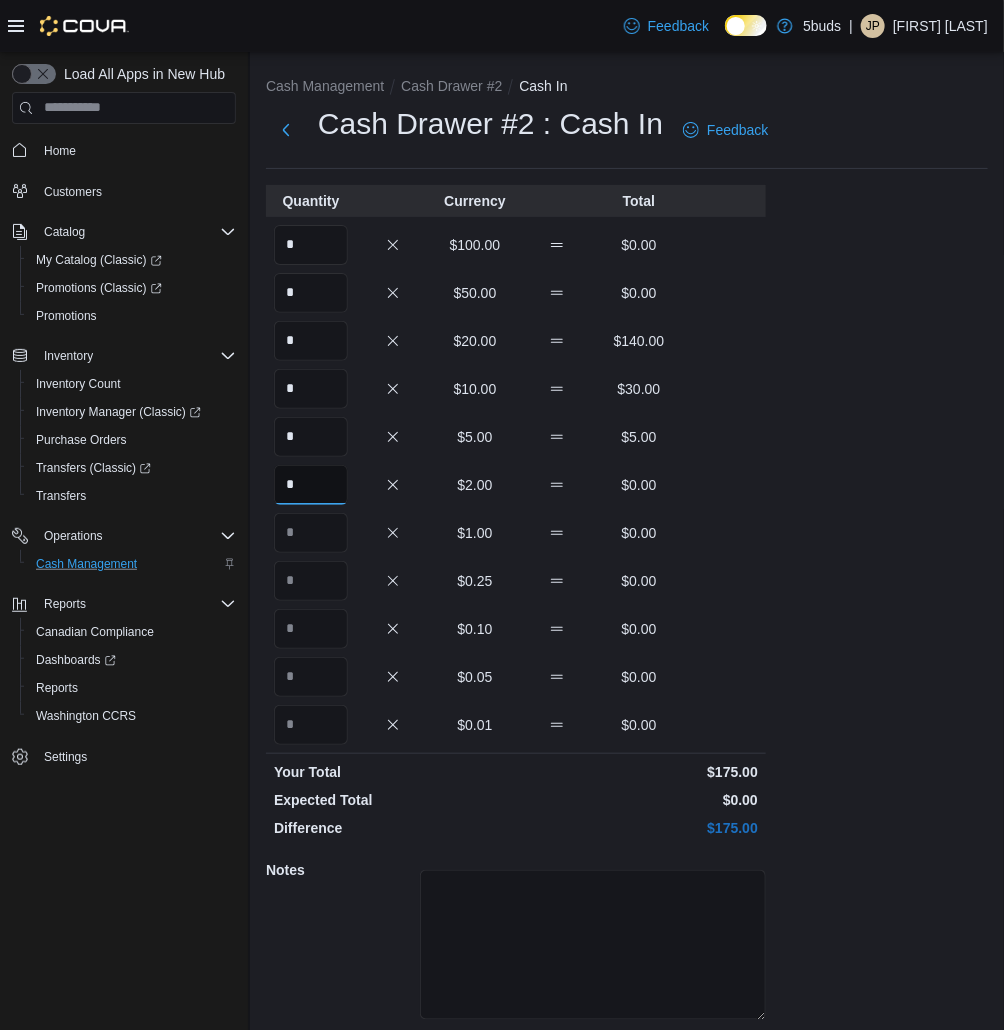 type on "*" 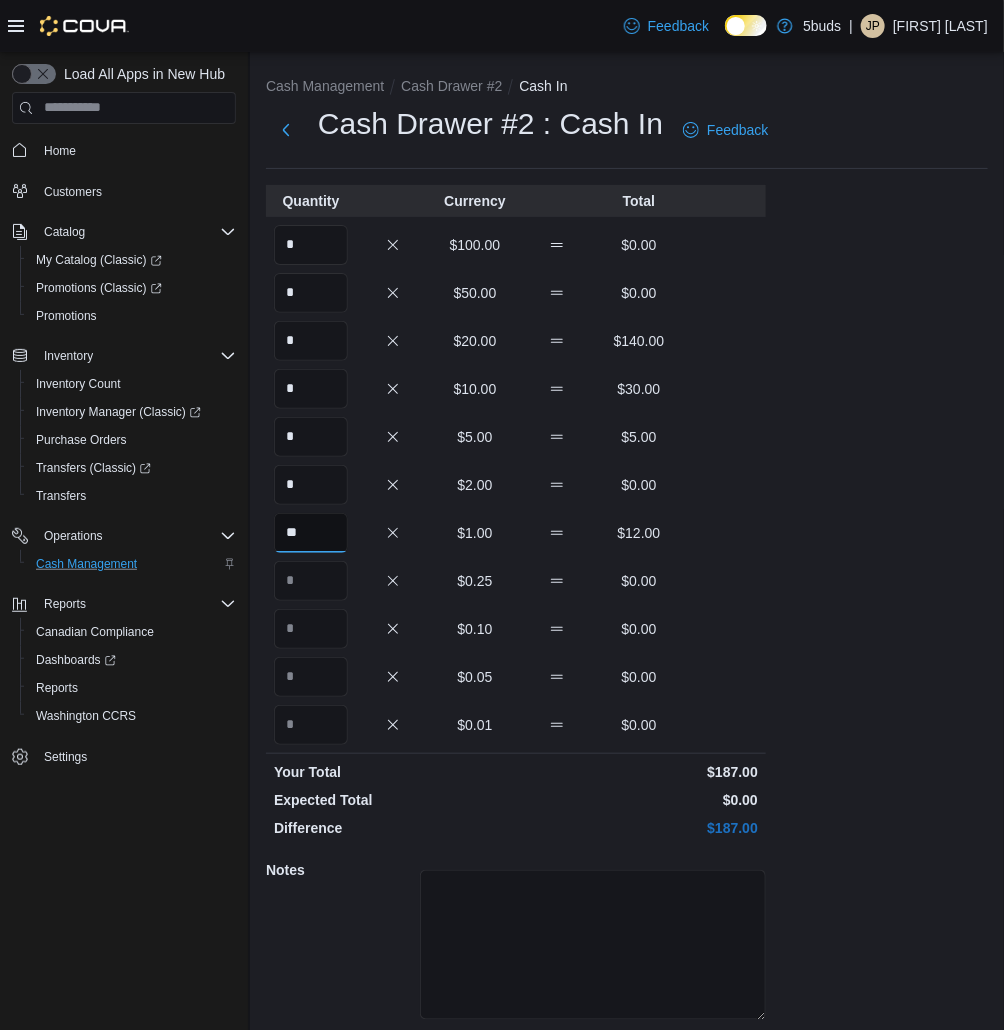 type on "**" 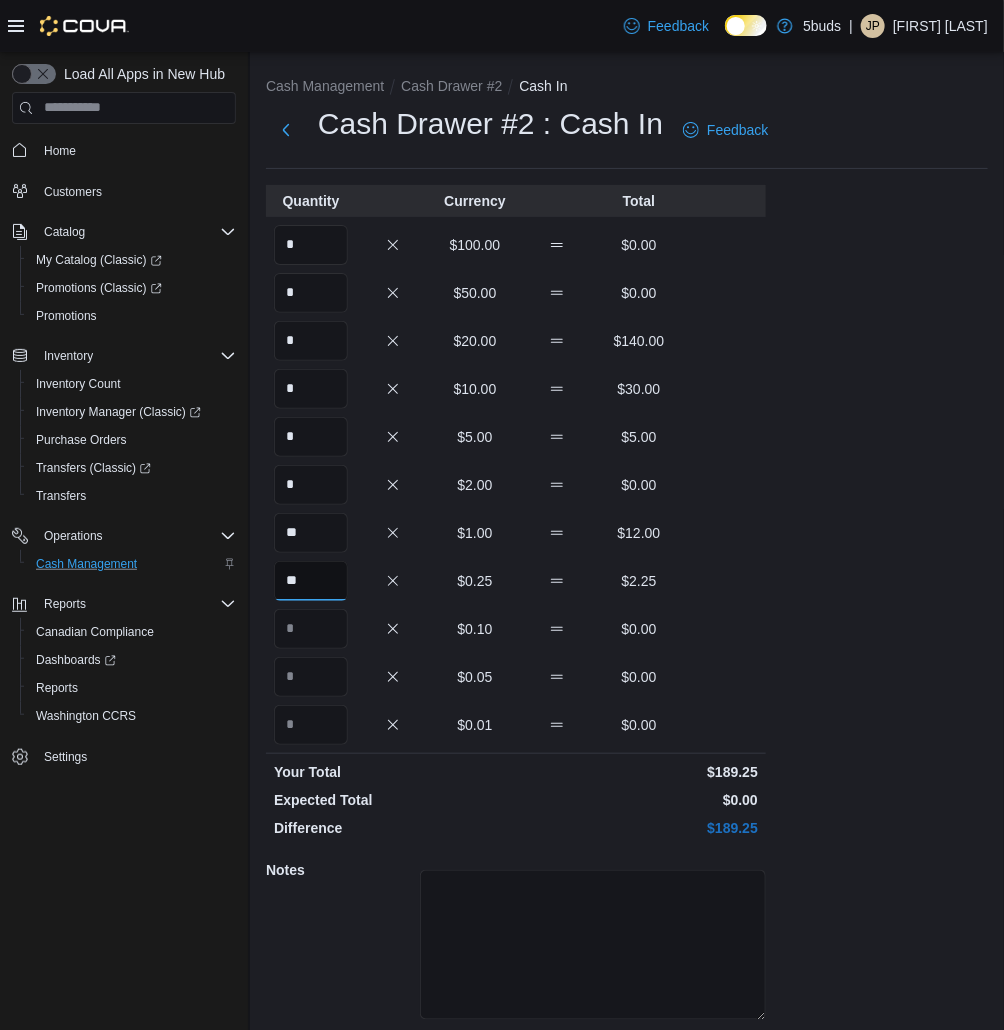 type on "**" 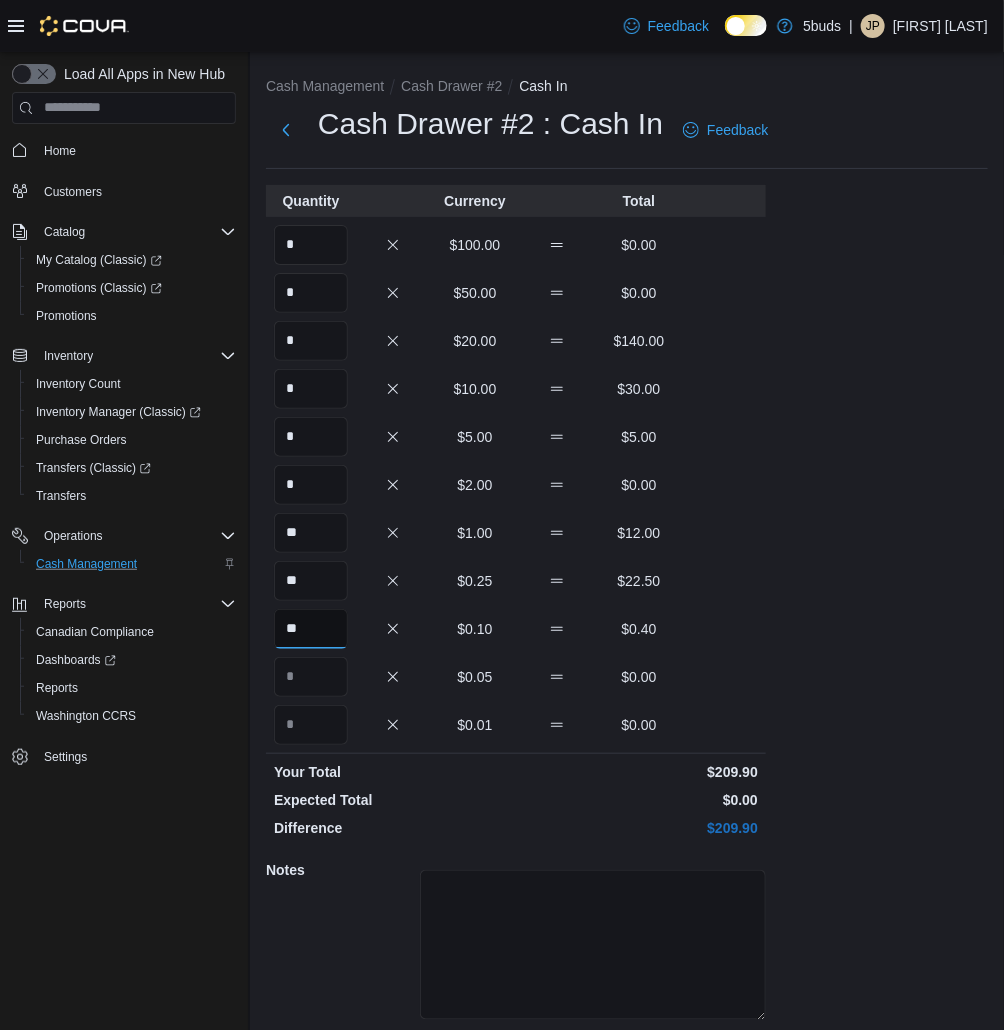 type on "**" 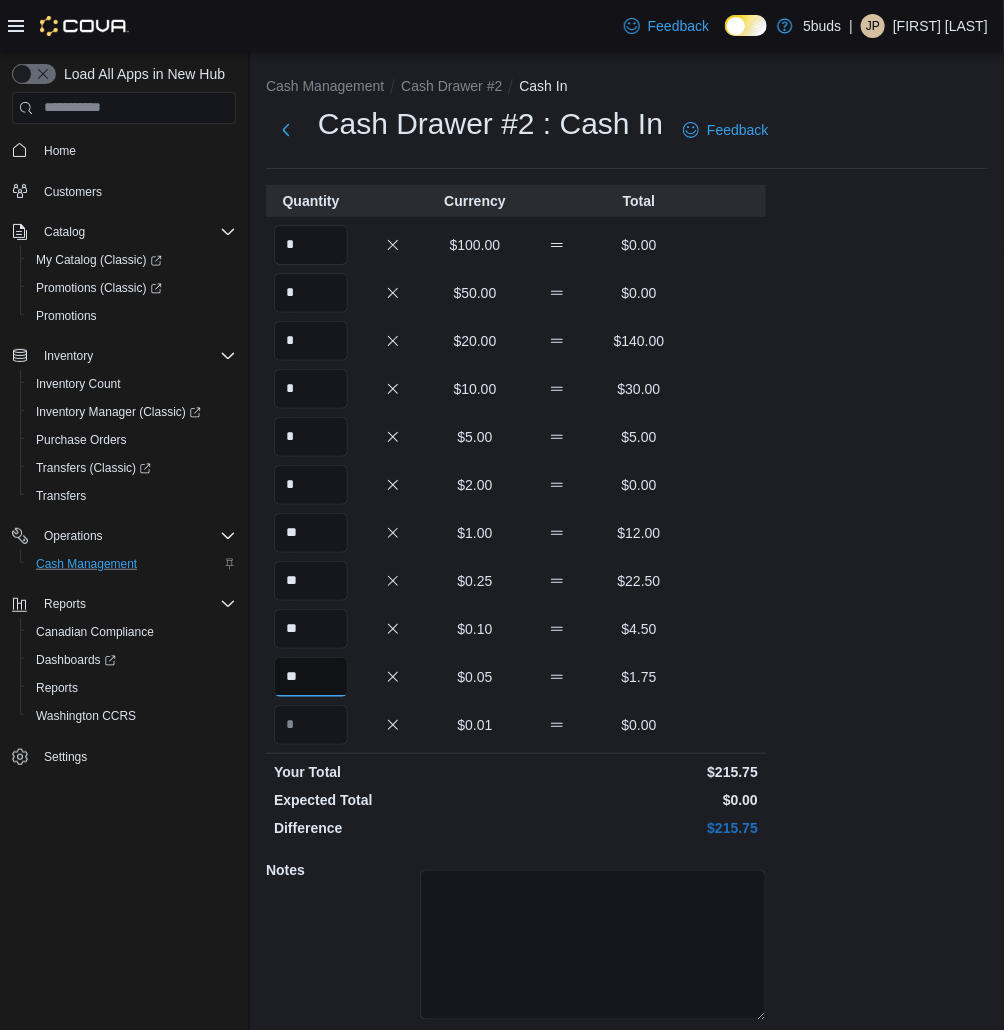 type on "**" 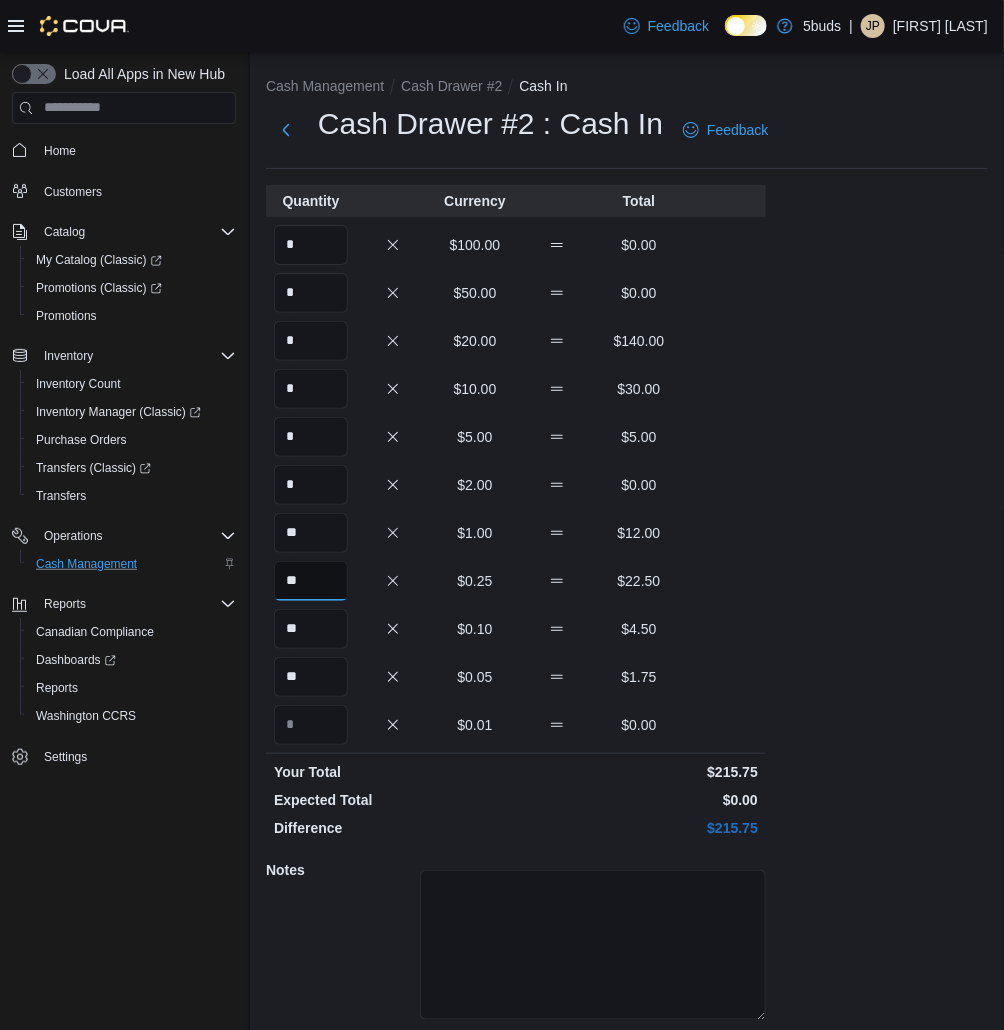 click on "**" at bounding box center [311, 581] 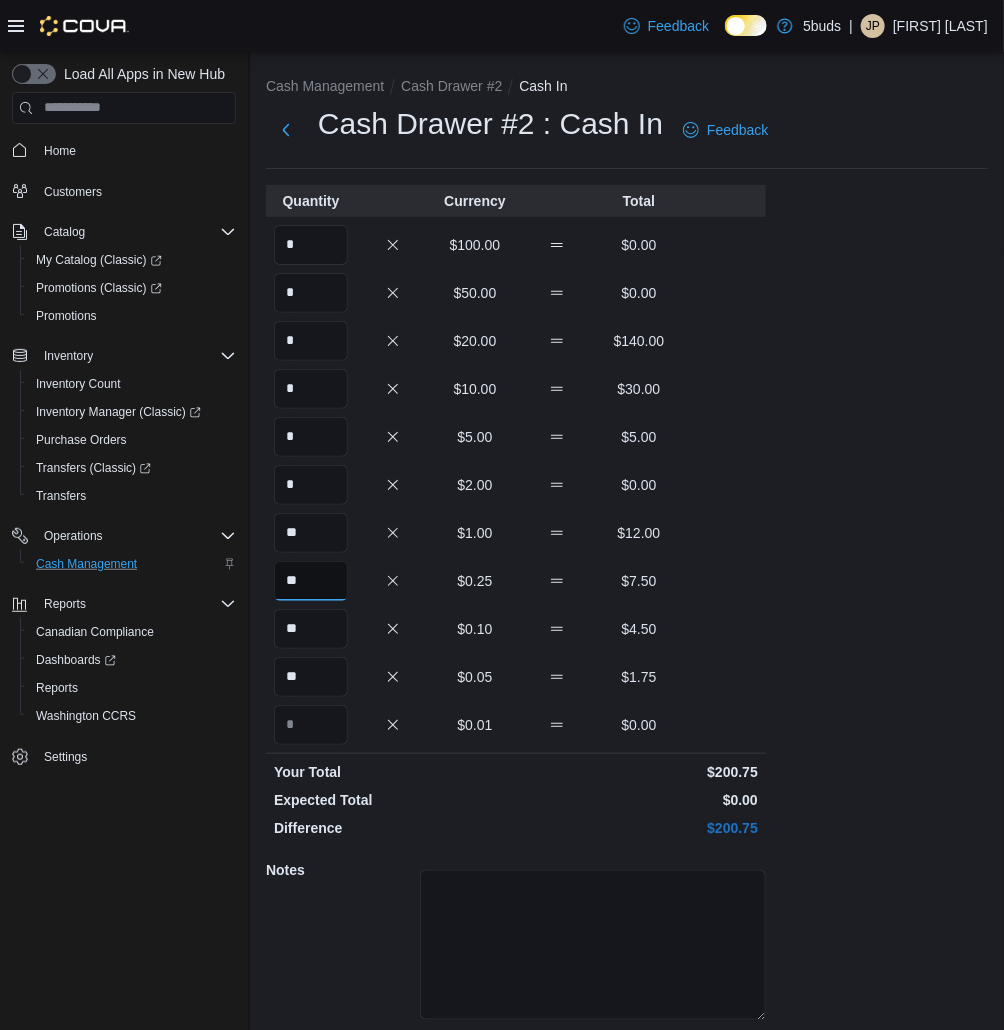 type on "**" 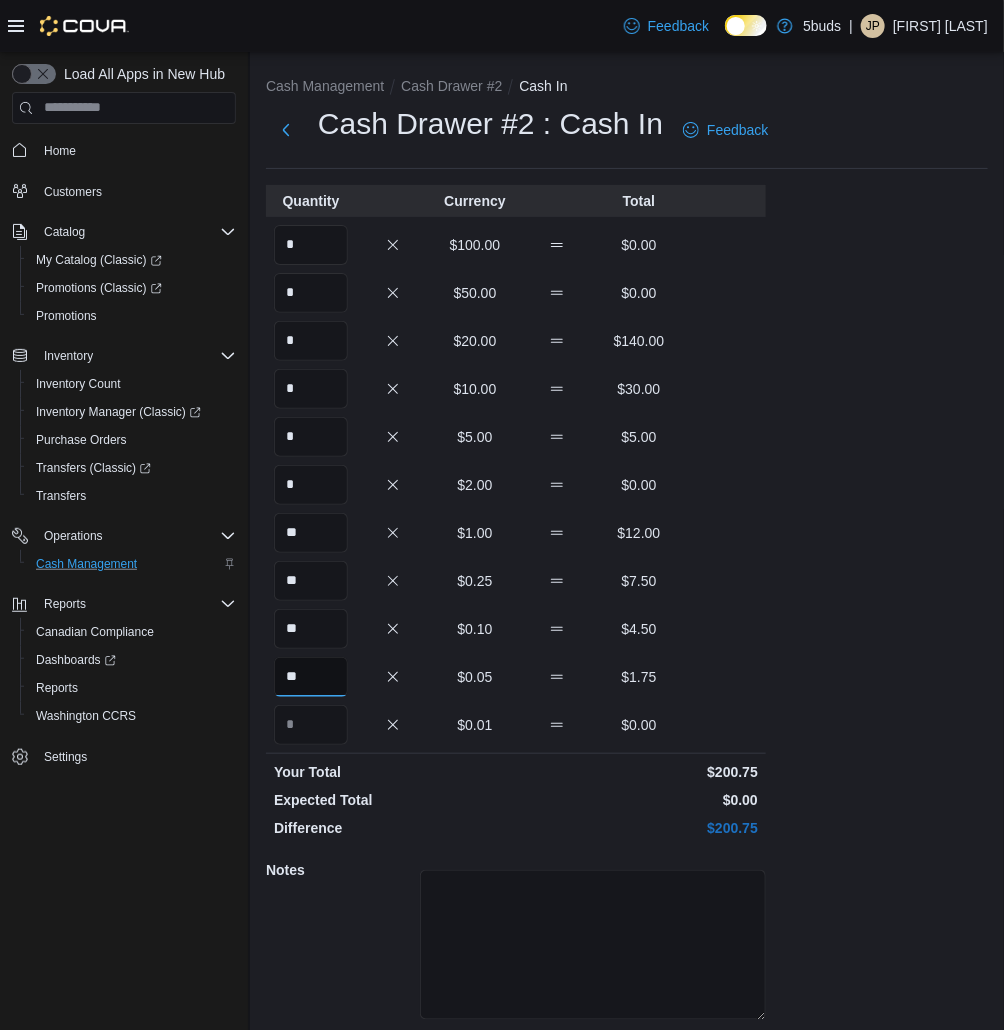 click on "**" at bounding box center [311, 677] 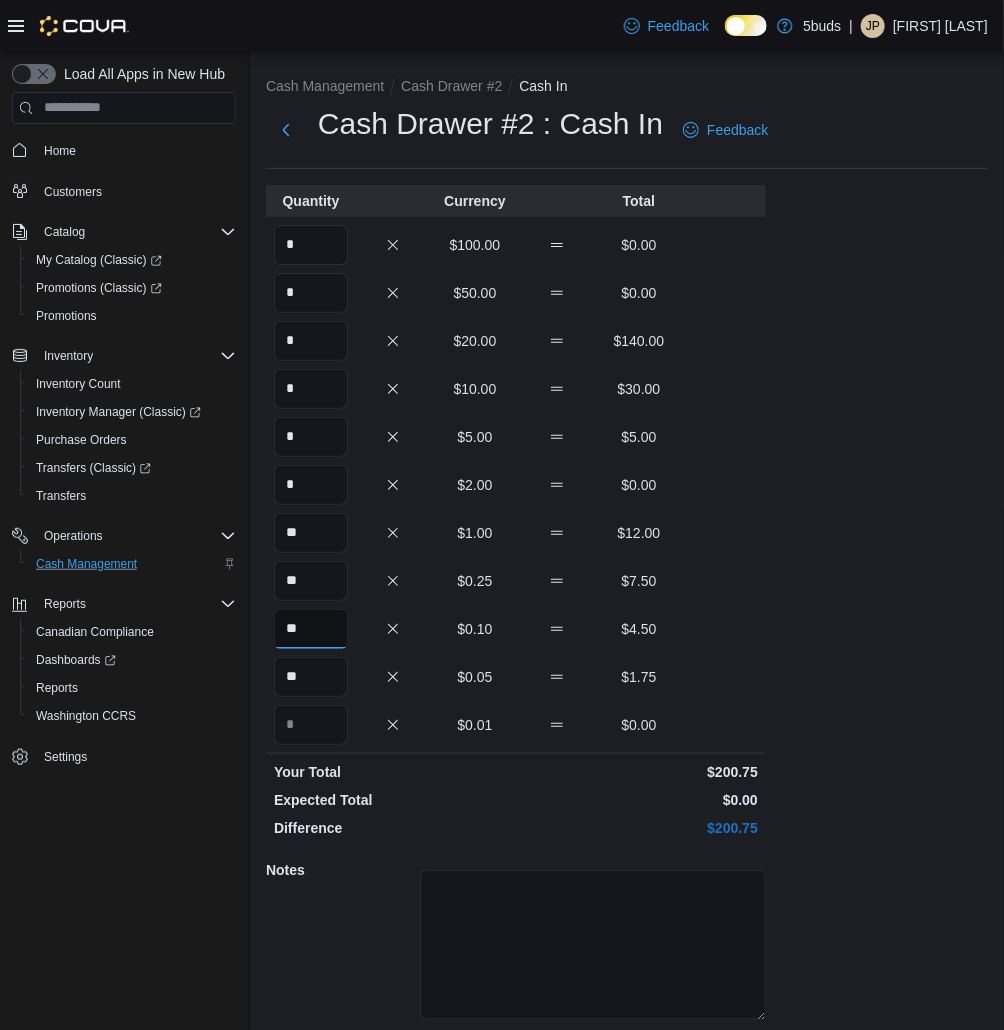 click on "**" at bounding box center [311, 629] 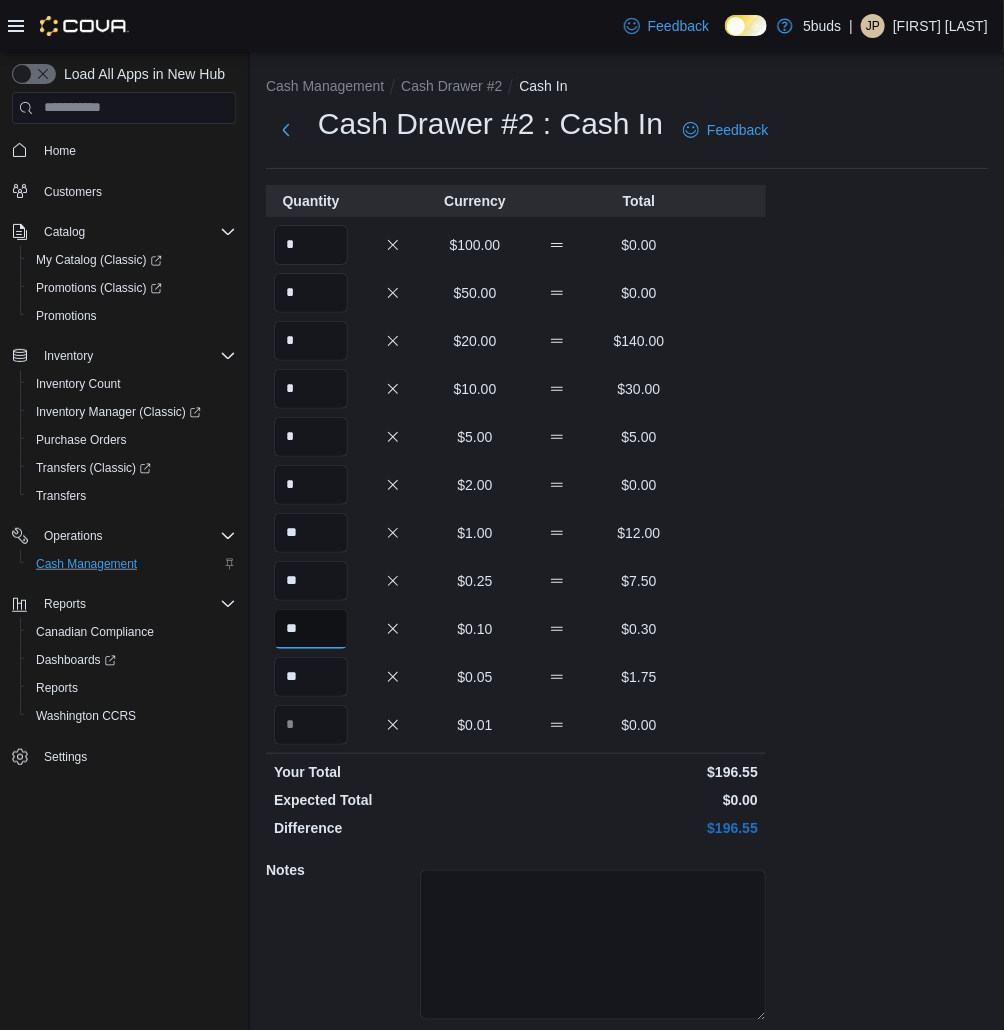 type on "**" 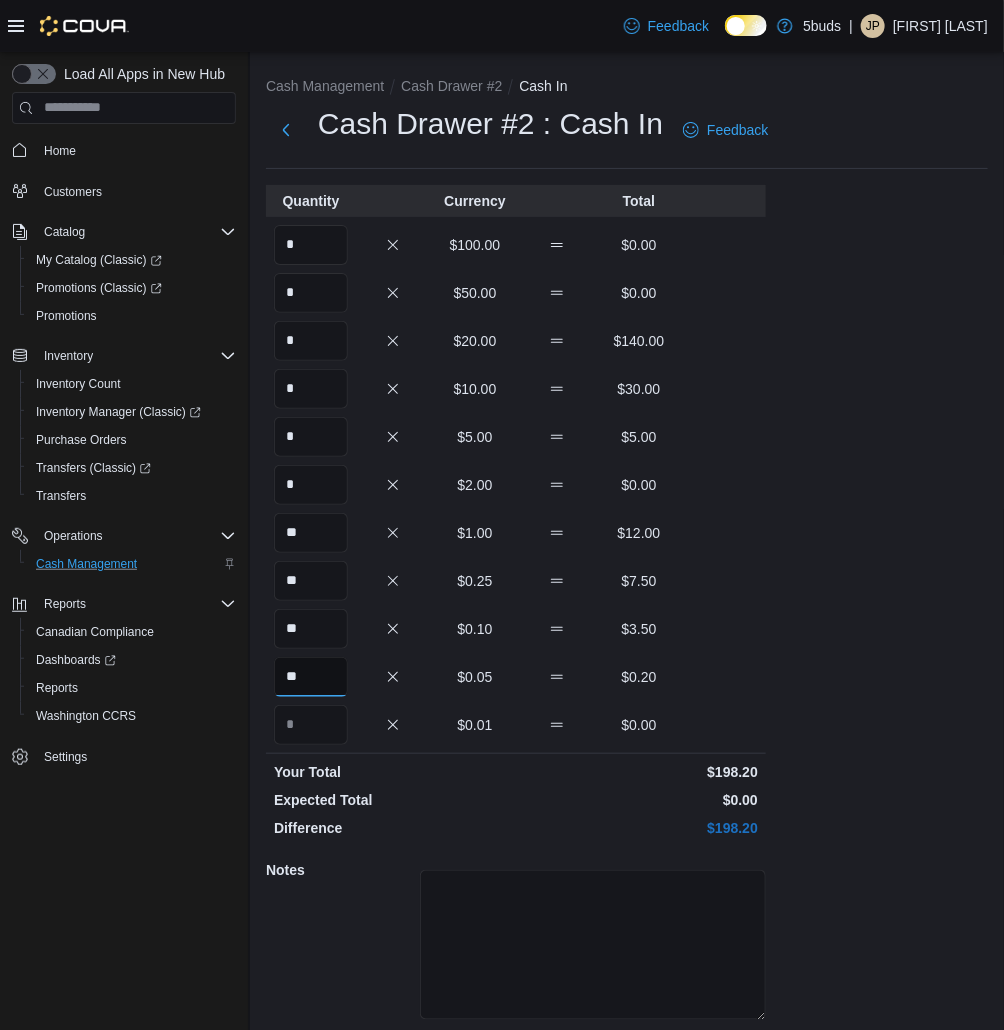 type on "**" 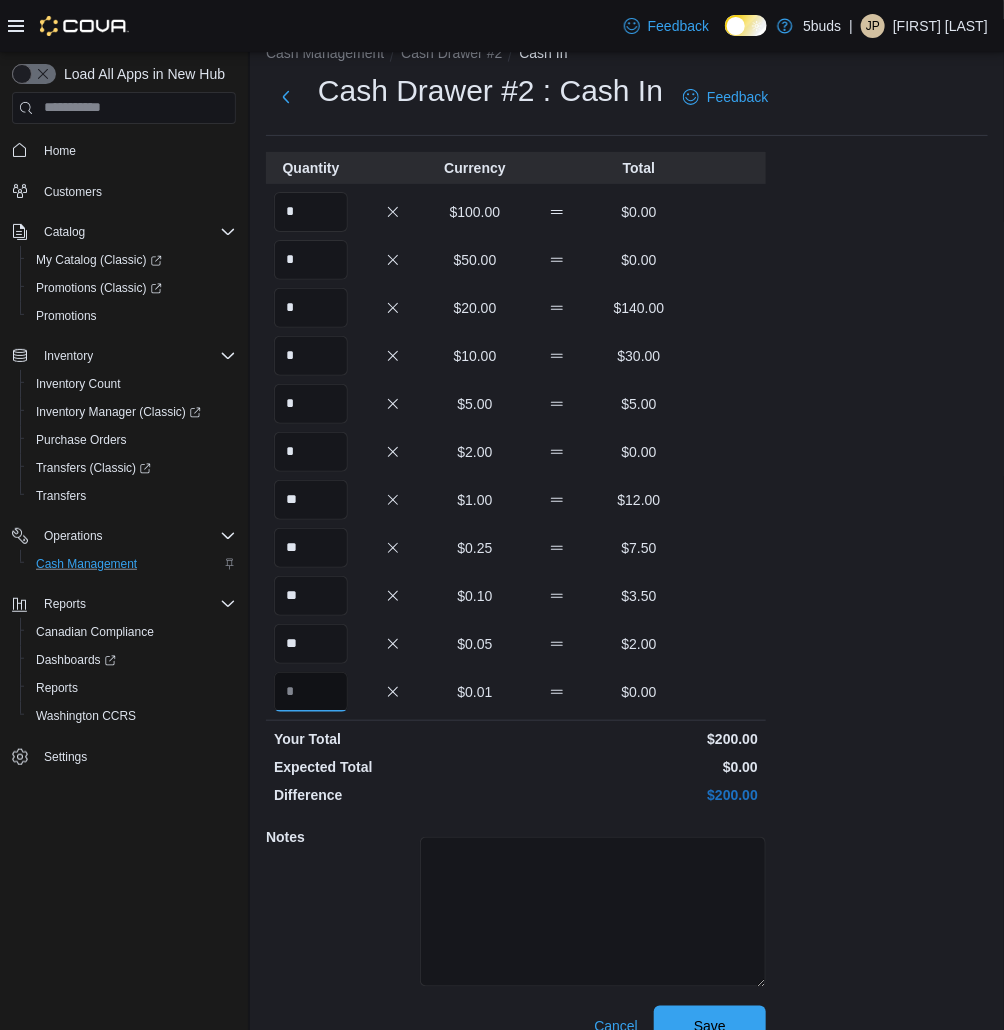 scroll, scrollTop: 64, scrollLeft: 0, axis: vertical 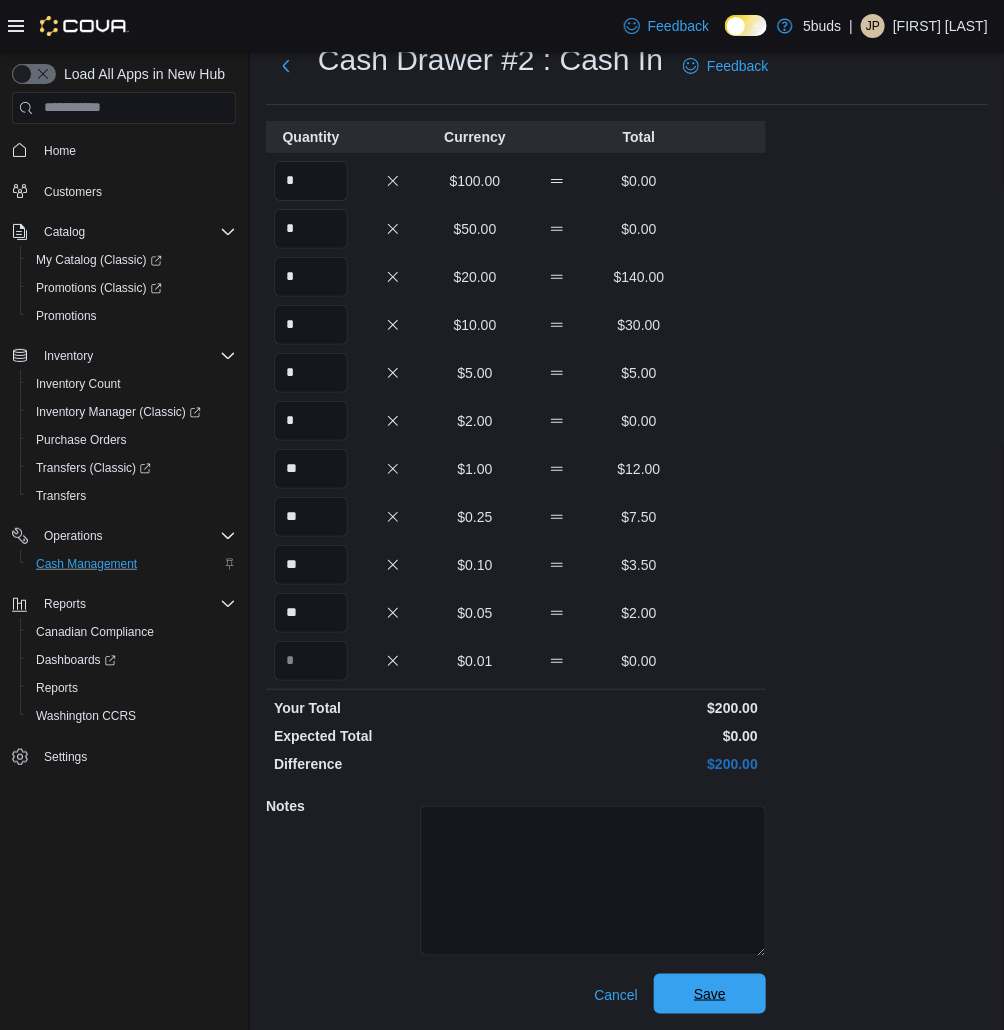 click on "Save" at bounding box center (710, 994) 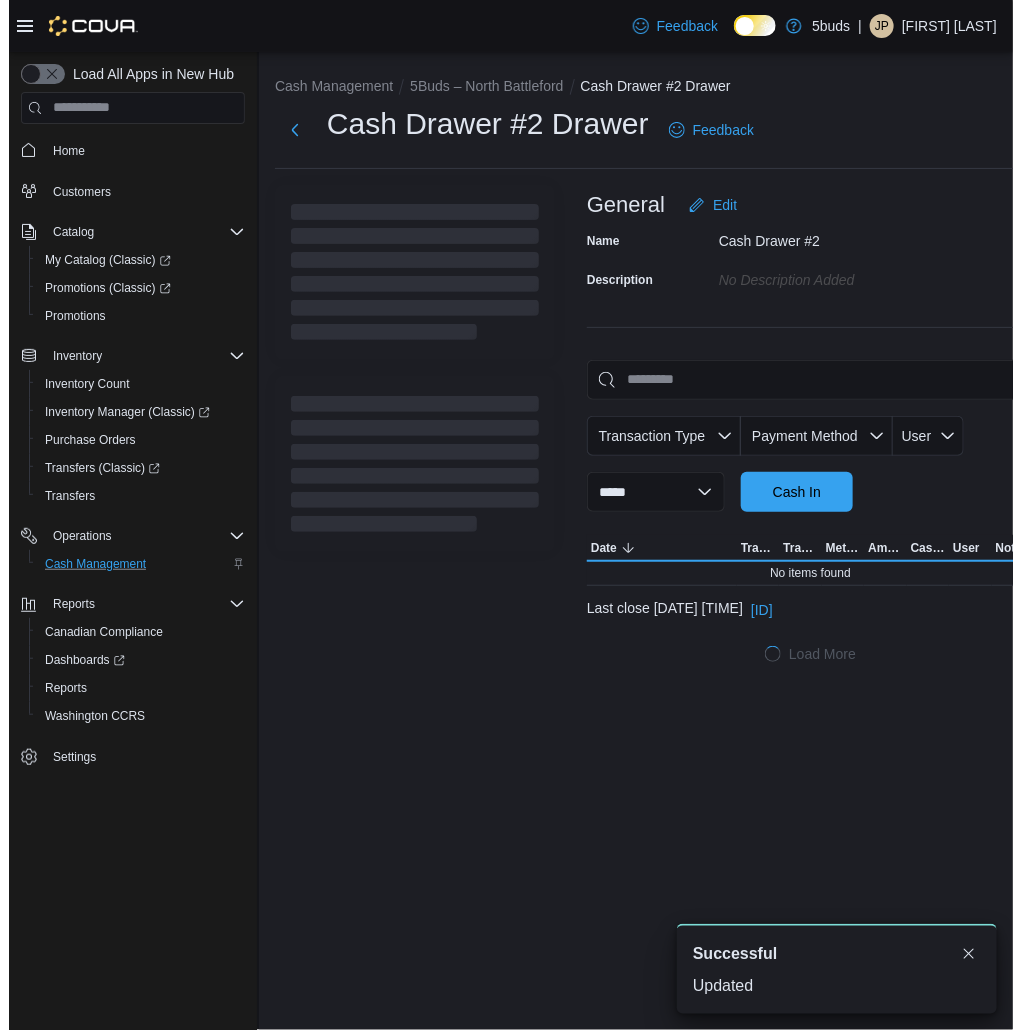 scroll, scrollTop: 0, scrollLeft: 0, axis: both 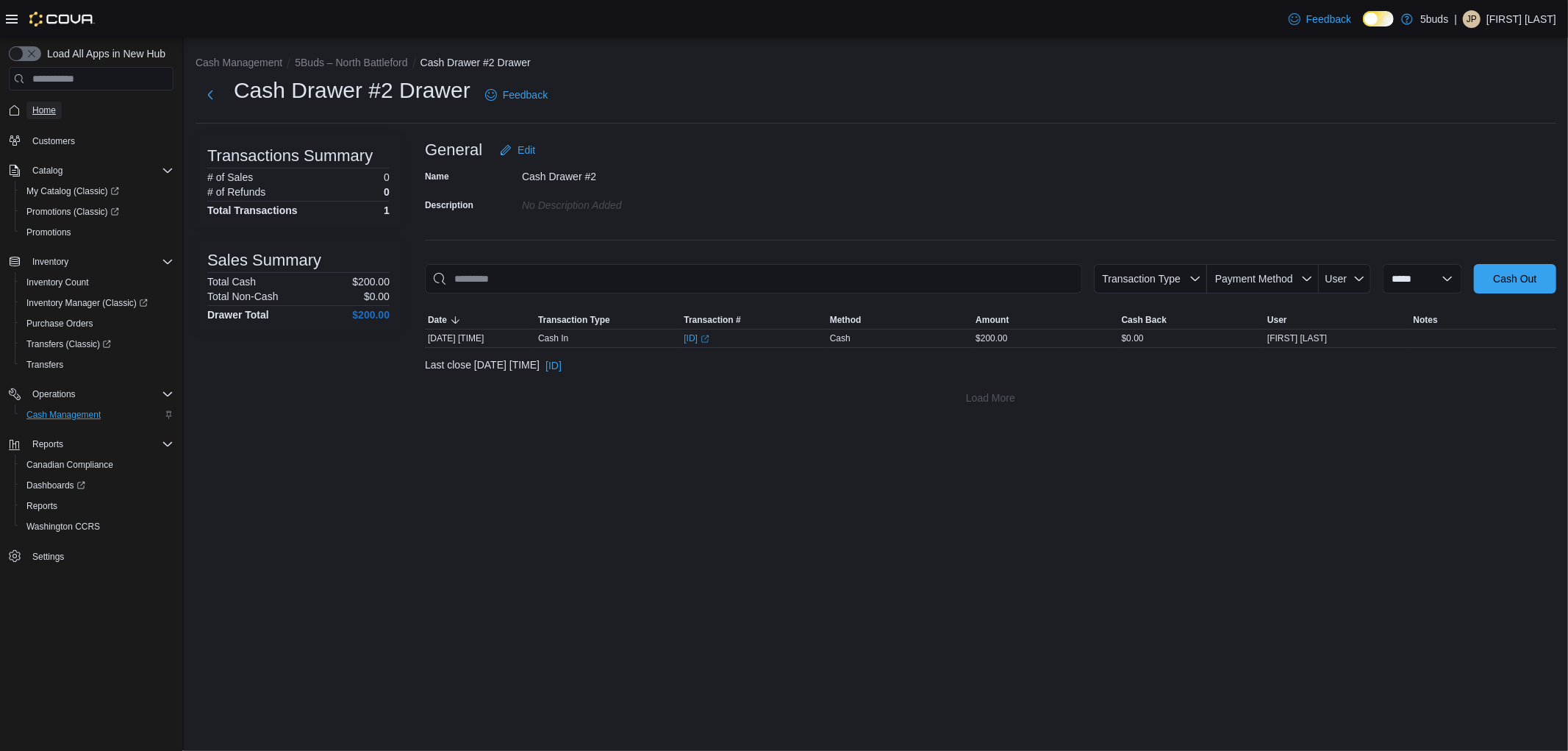 click on "Home" at bounding box center [44, 110] 